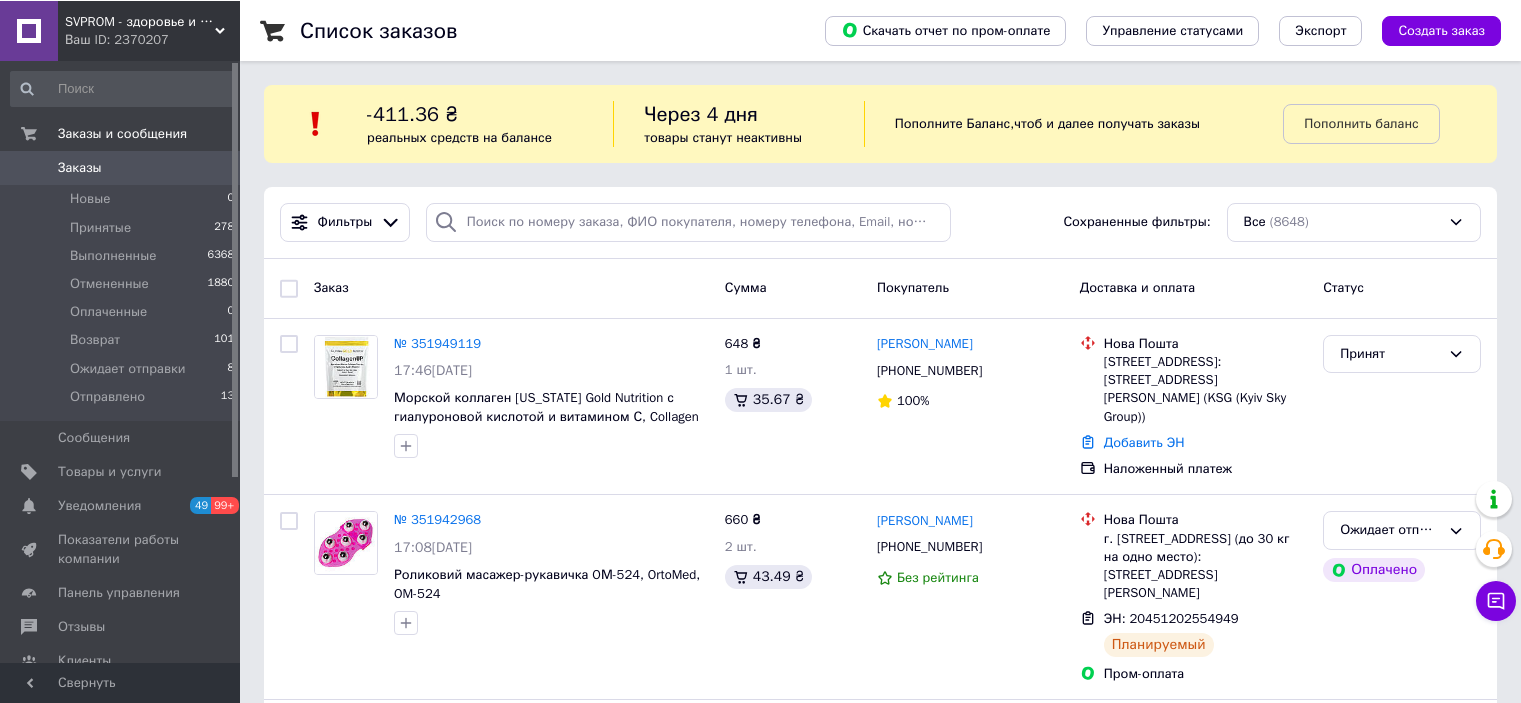 scroll, scrollTop: 0, scrollLeft: 0, axis: both 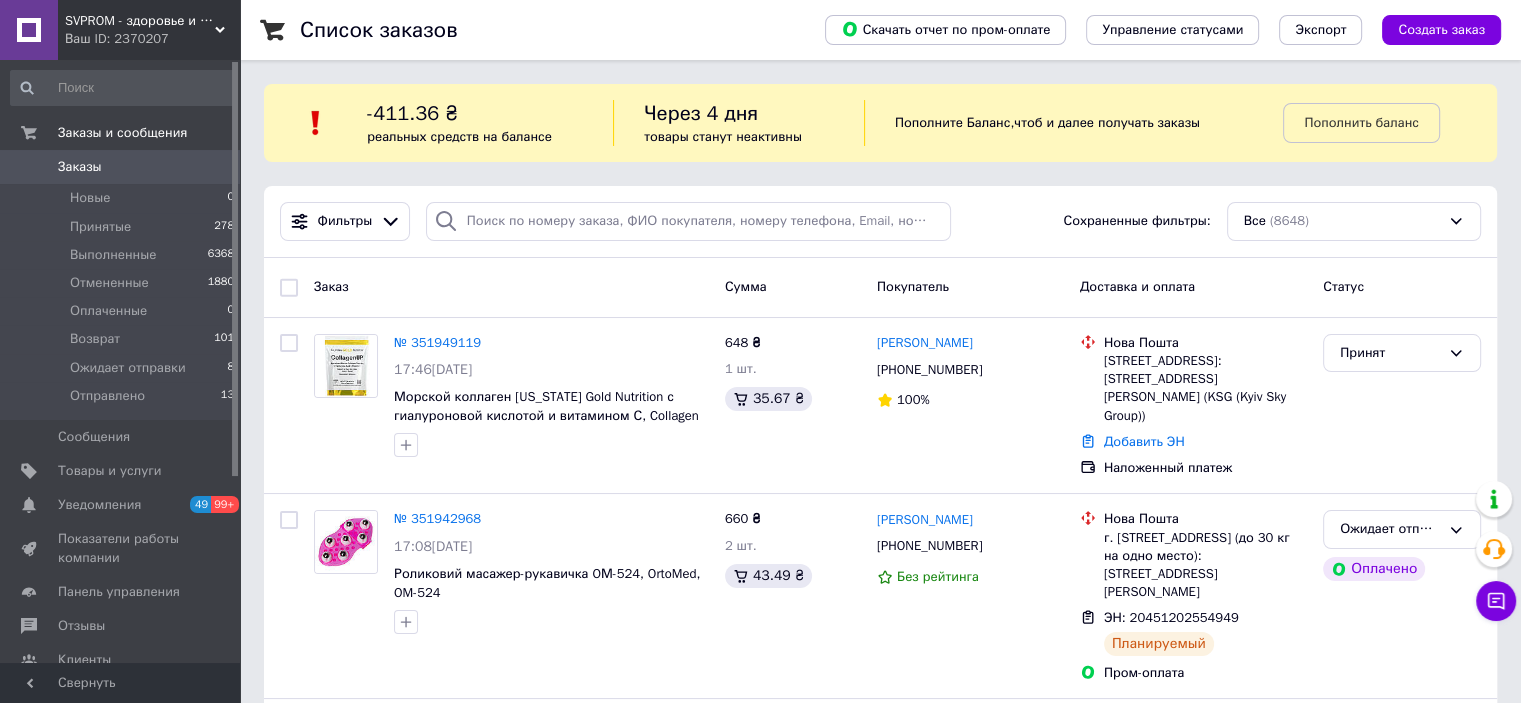 click on "Заказы" at bounding box center [121, 167] 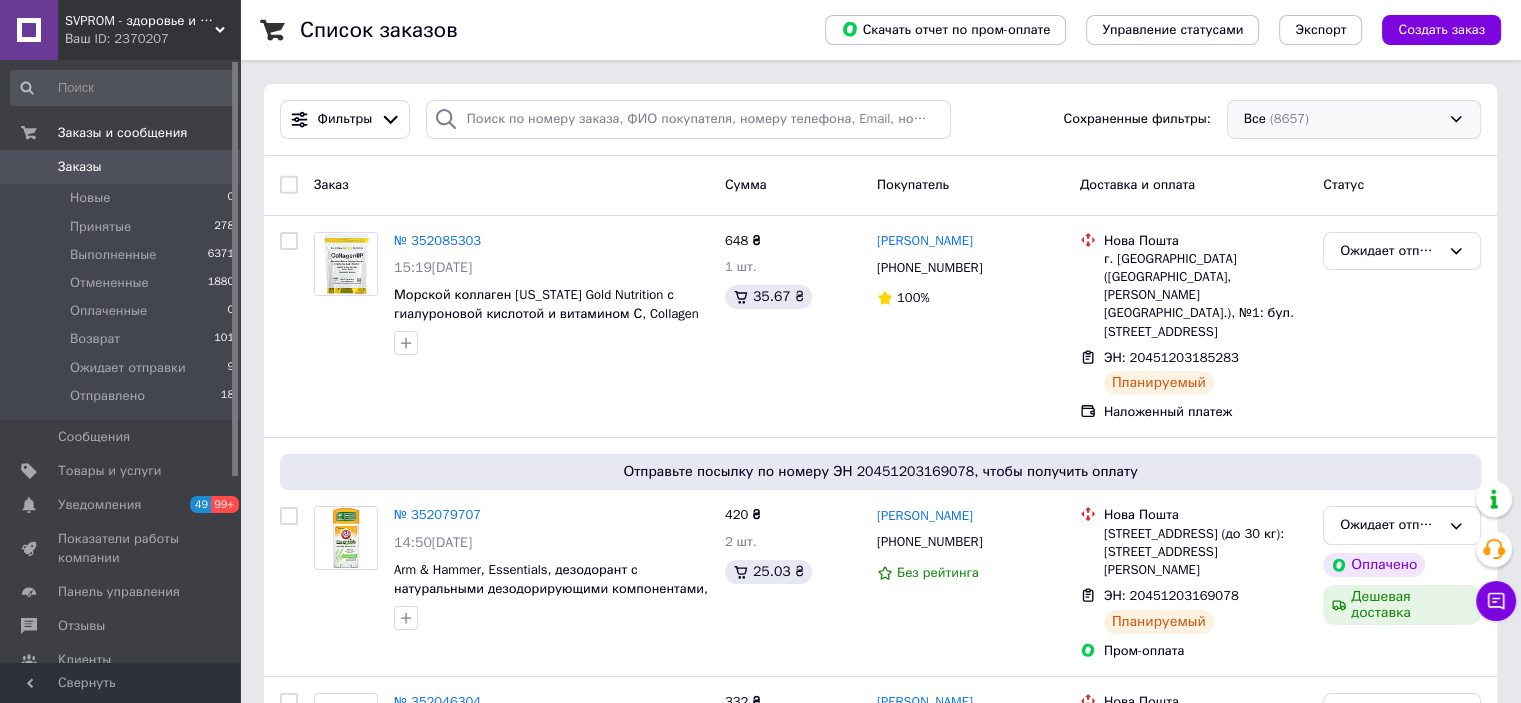click on "Все (8657)" at bounding box center (1354, 119) 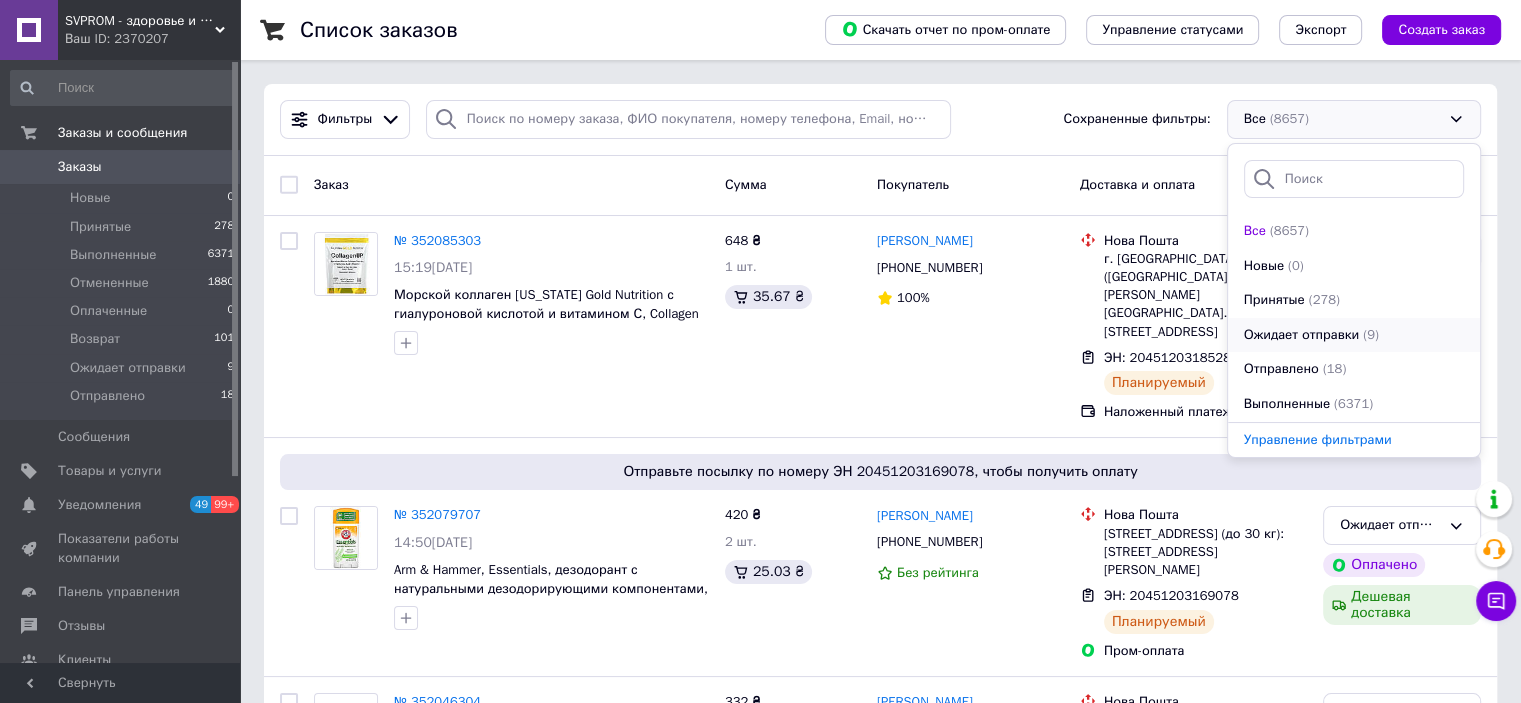 click on "Ожидает отправки" at bounding box center [1302, 335] 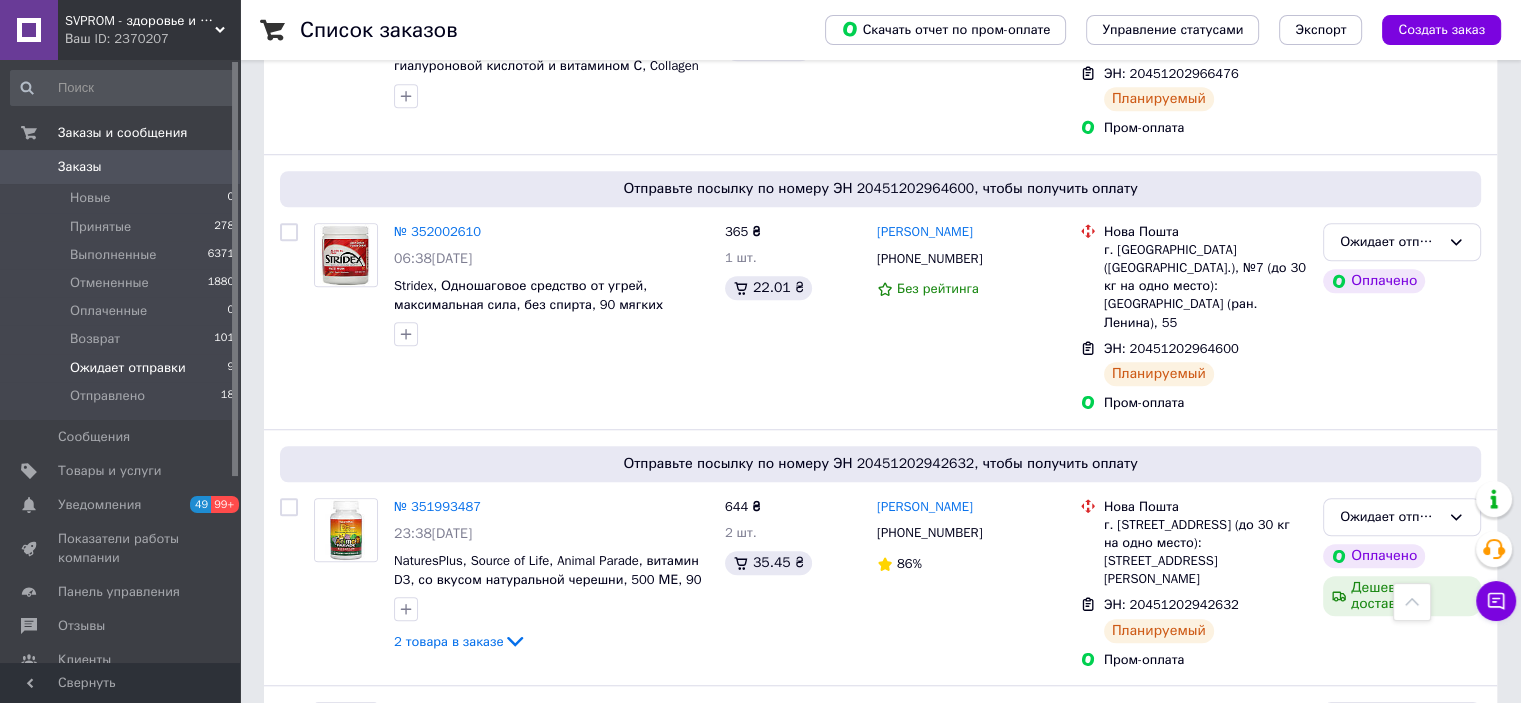scroll, scrollTop: 1600, scrollLeft: 0, axis: vertical 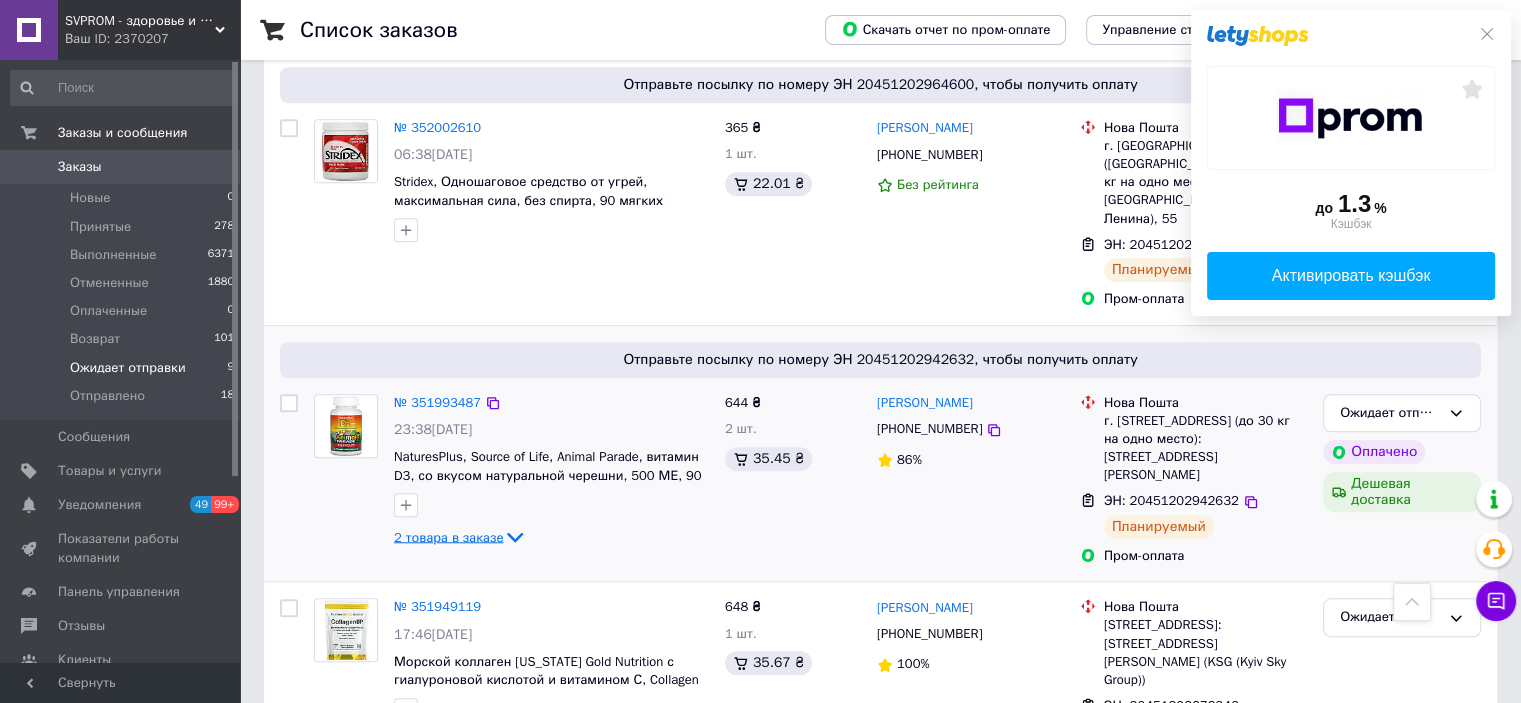 click 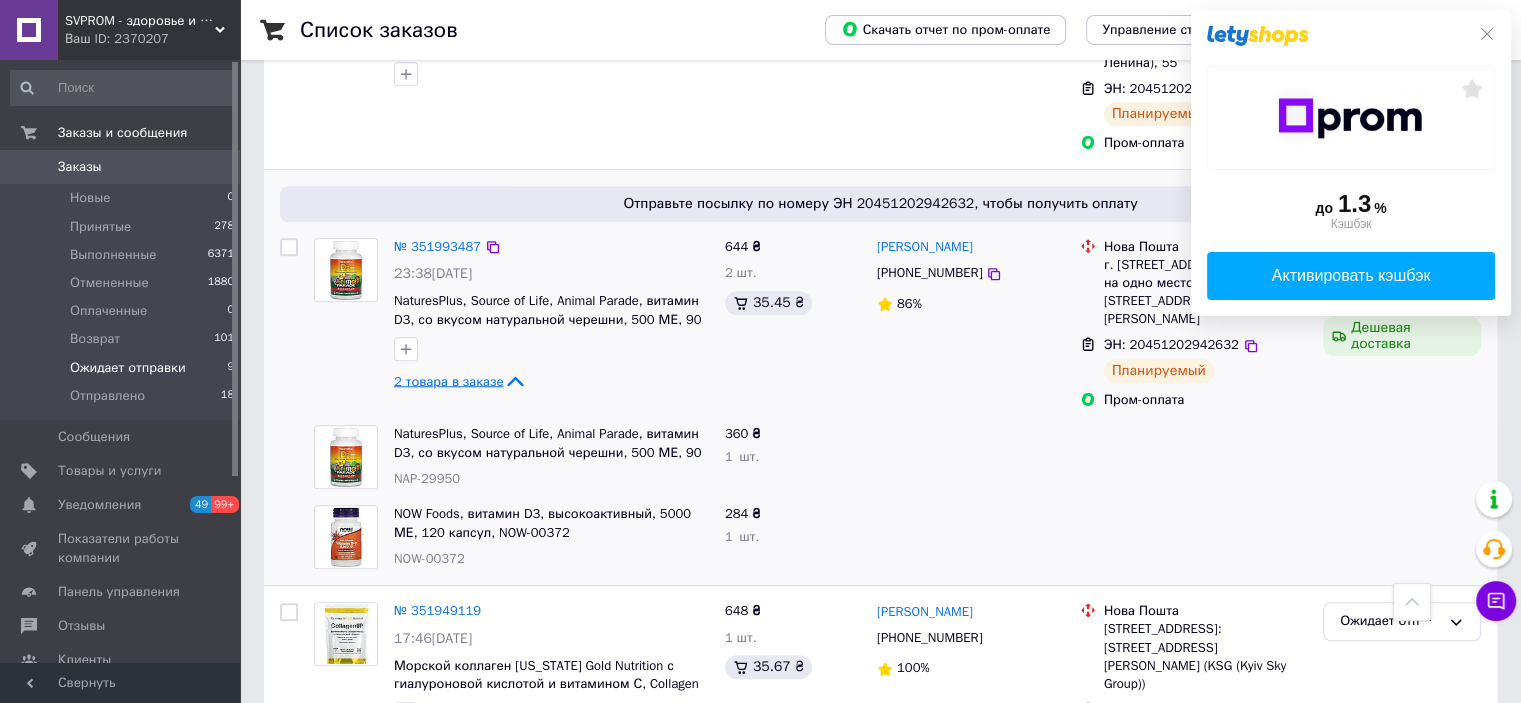 scroll, scrollTop: 1760, scrollLeft: 0, axis: vertical 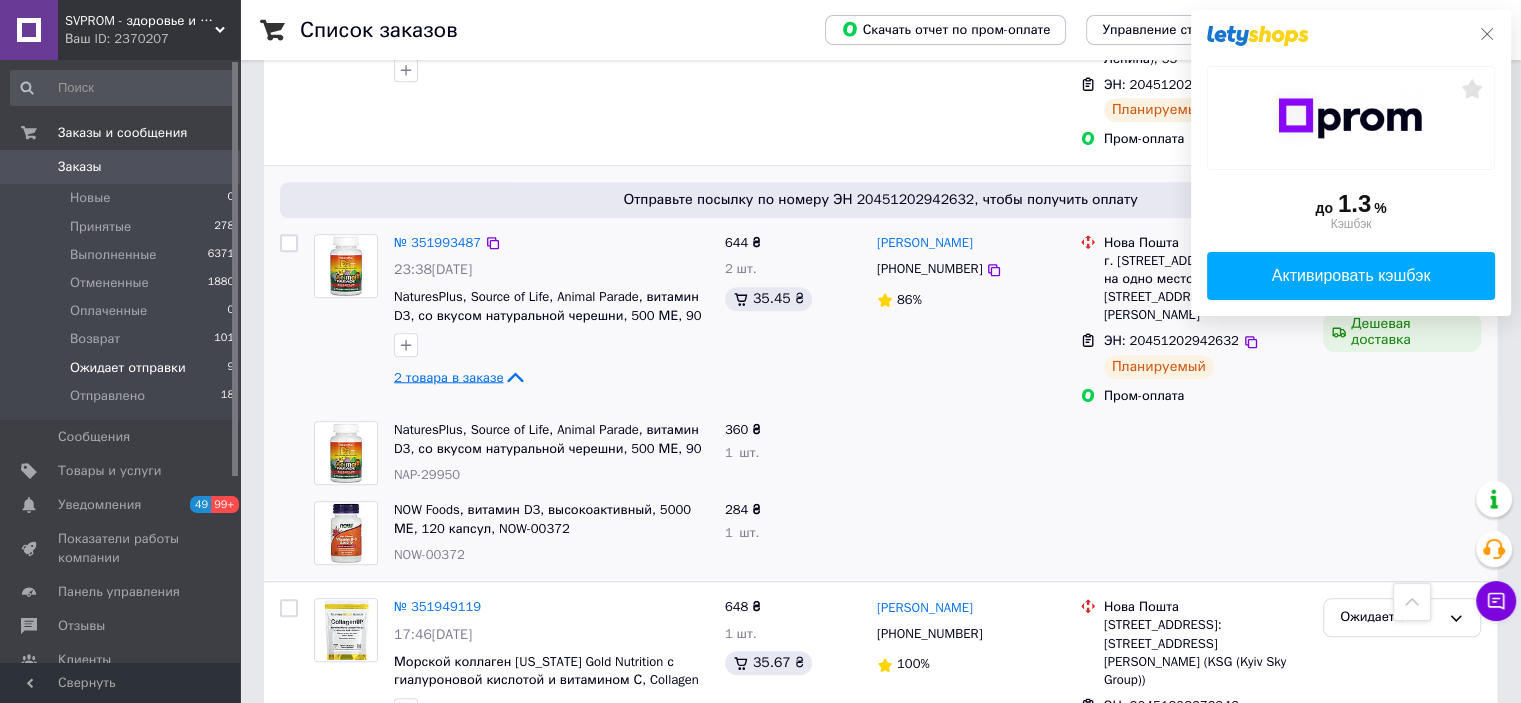 click 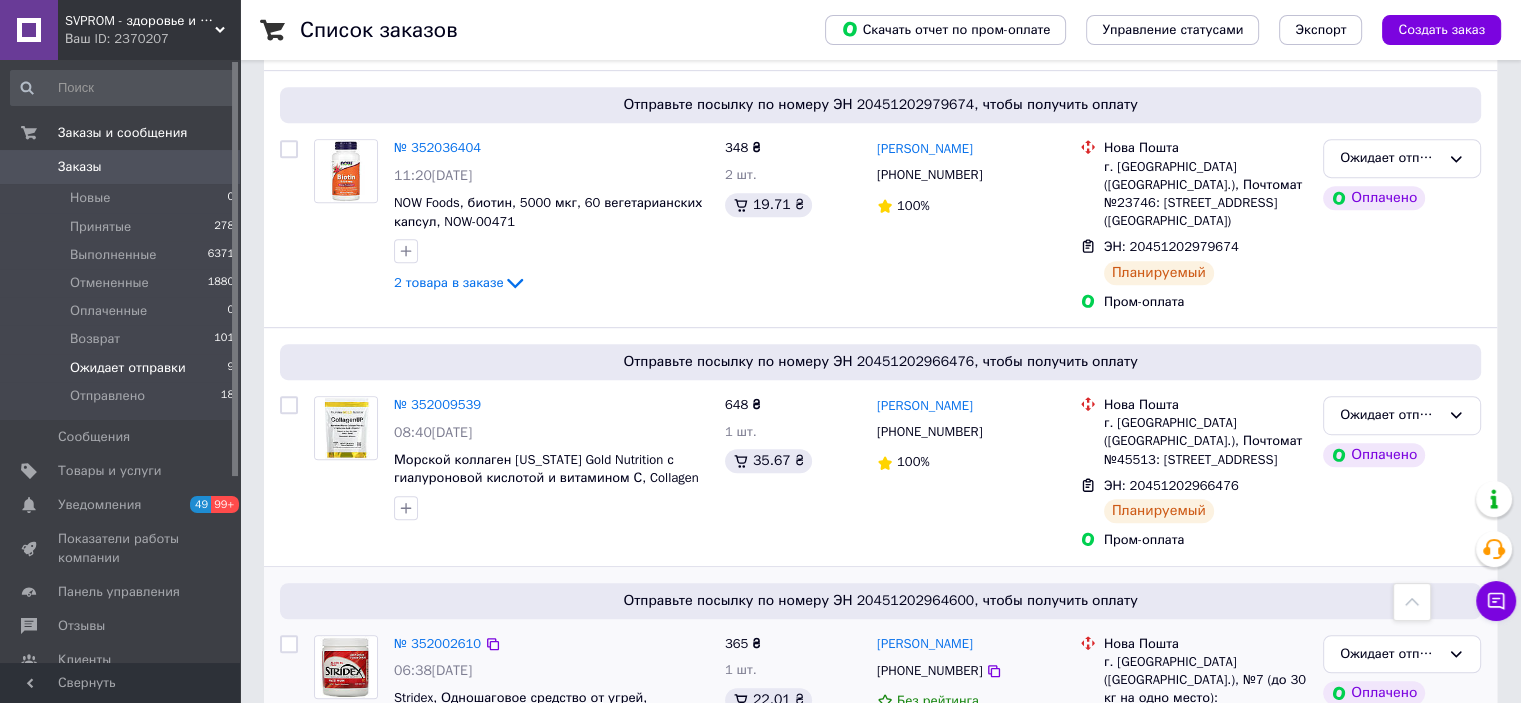 scroll, scrollTop: 860, scrollLeft: 0, axis: vertical 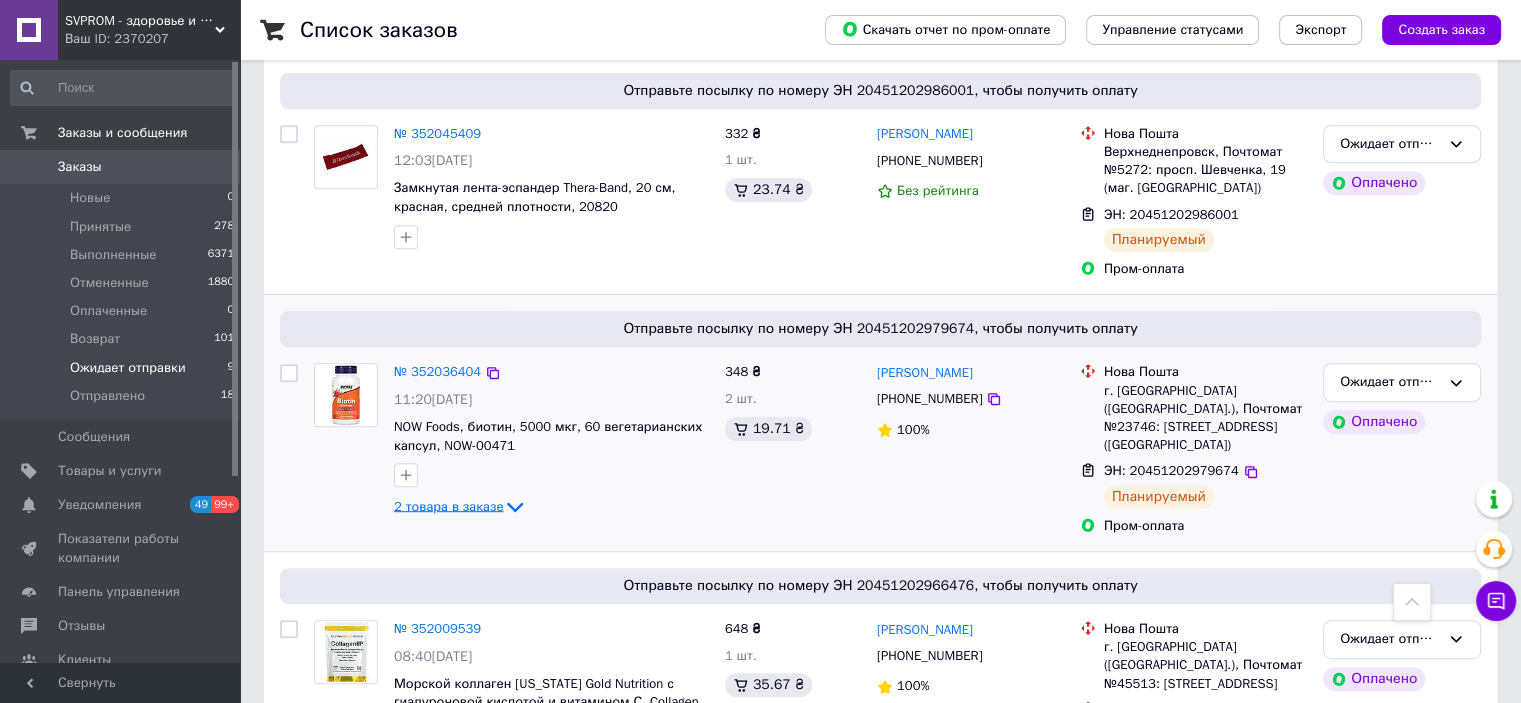 click 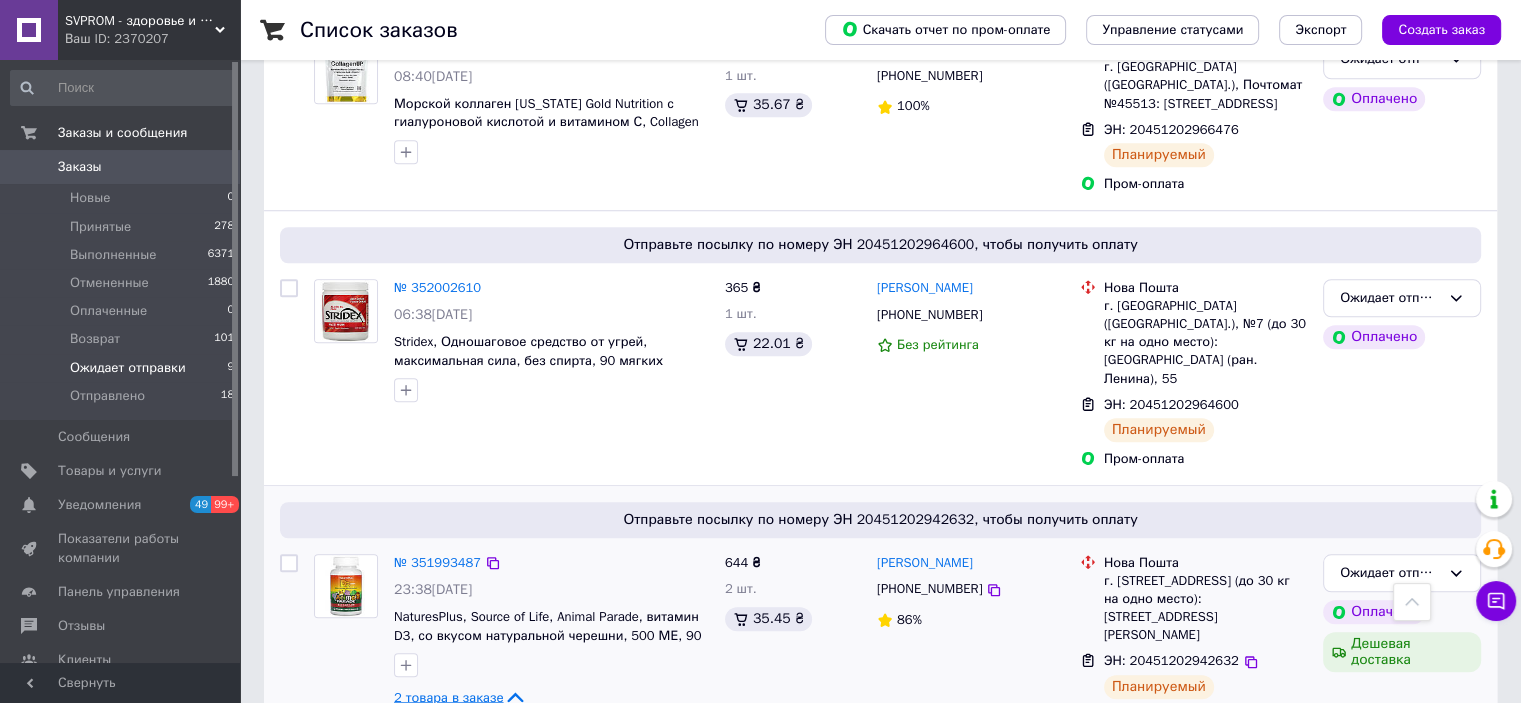 scroll, scrollTop: 1920, scrollLeft: 0, axis: vertical 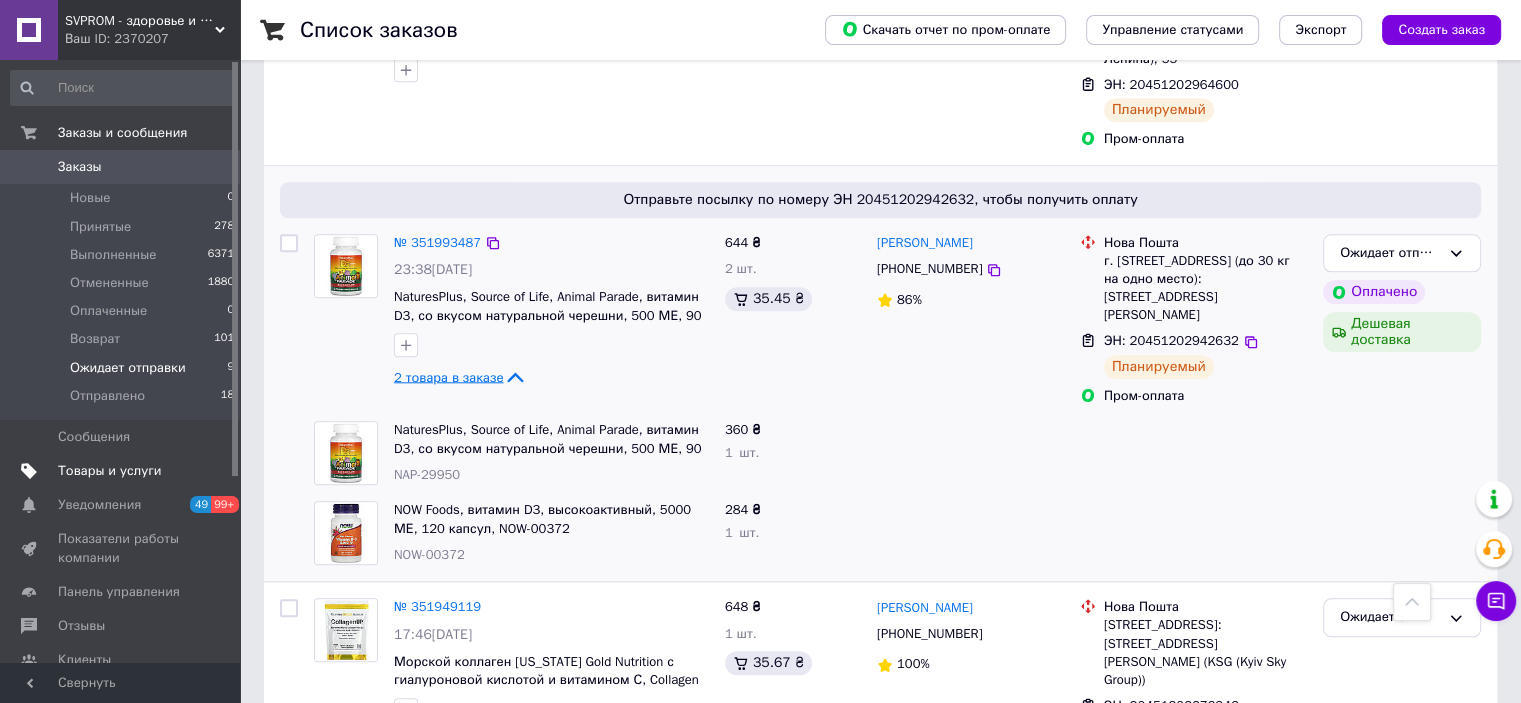 click on "Товары и услуги" at bounding box center [110, 471] 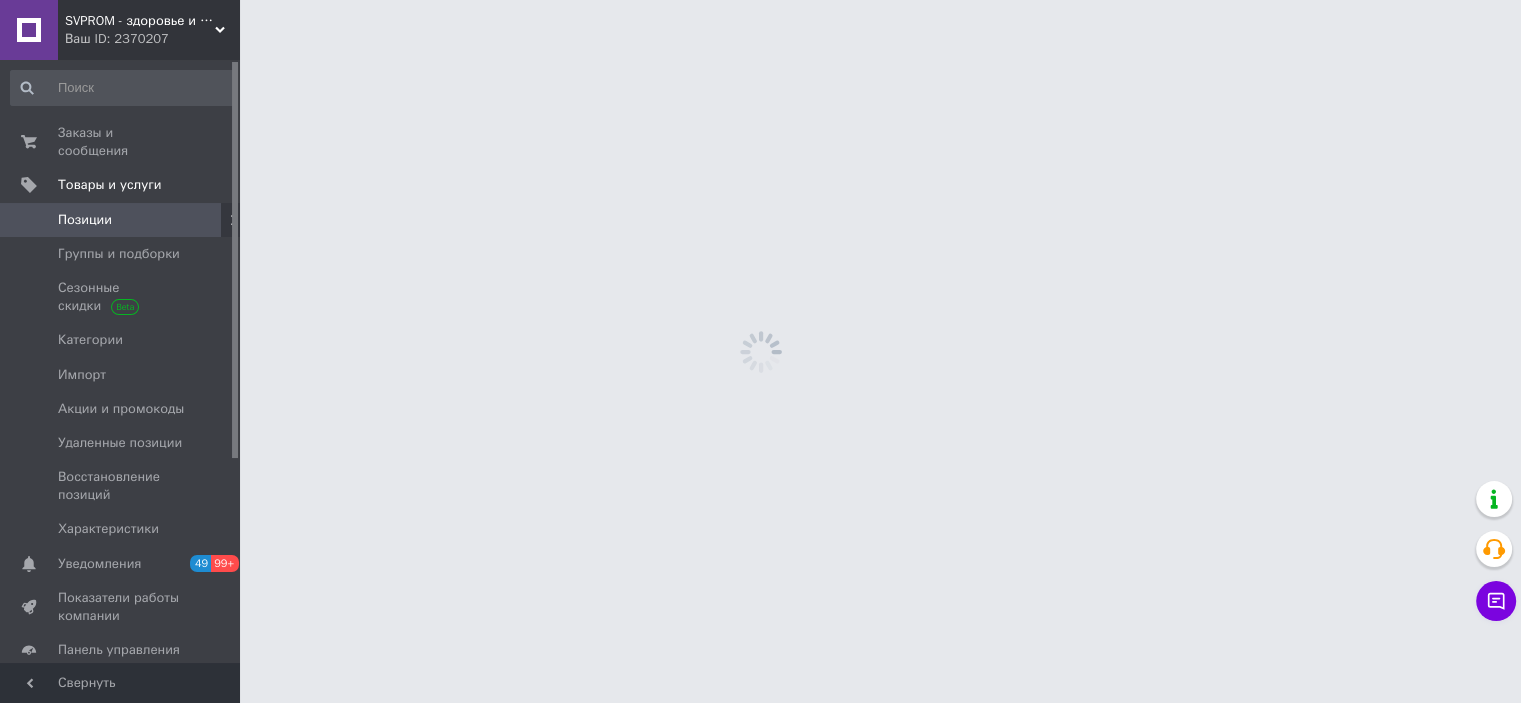 scroll, scrollTop: 0, scrollLeft: 0, axis: both 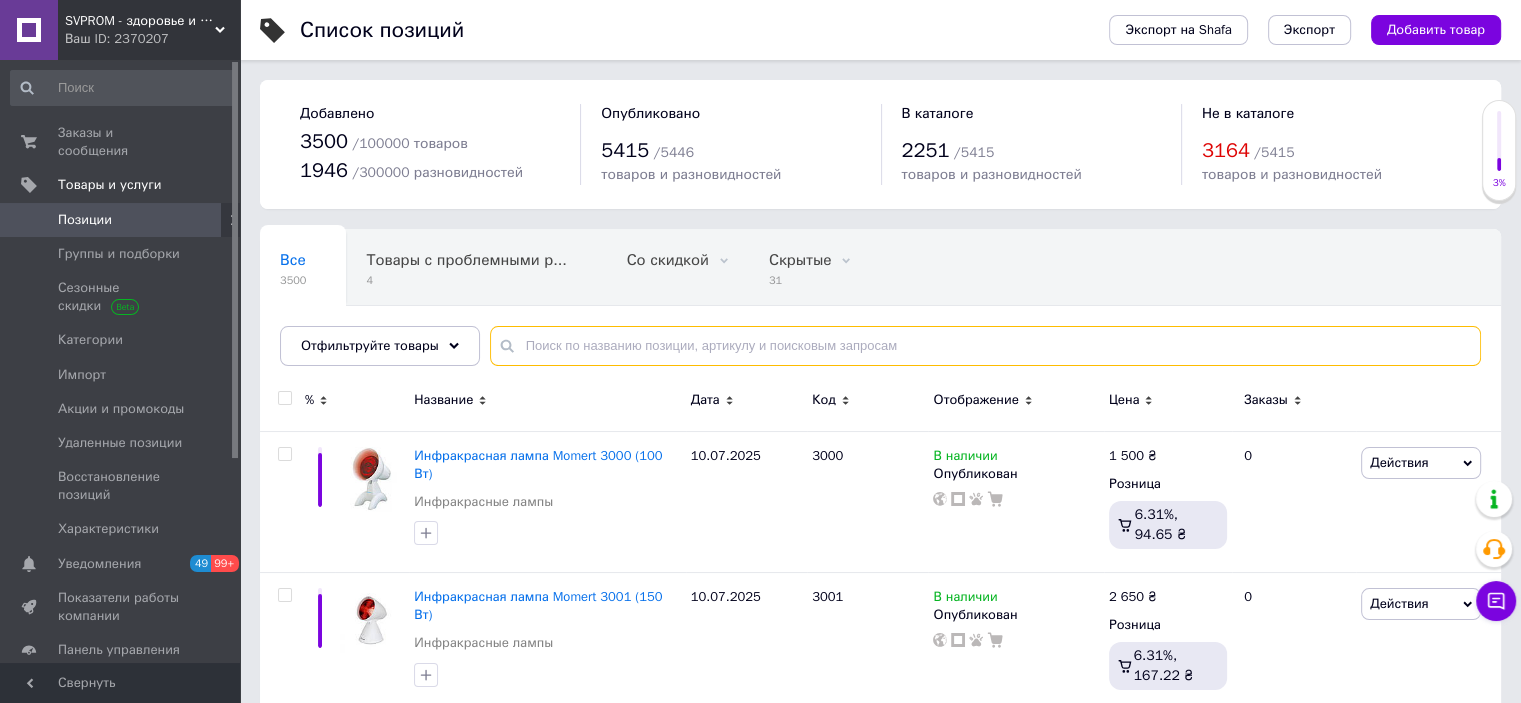 click at bounding box center [985, 346] 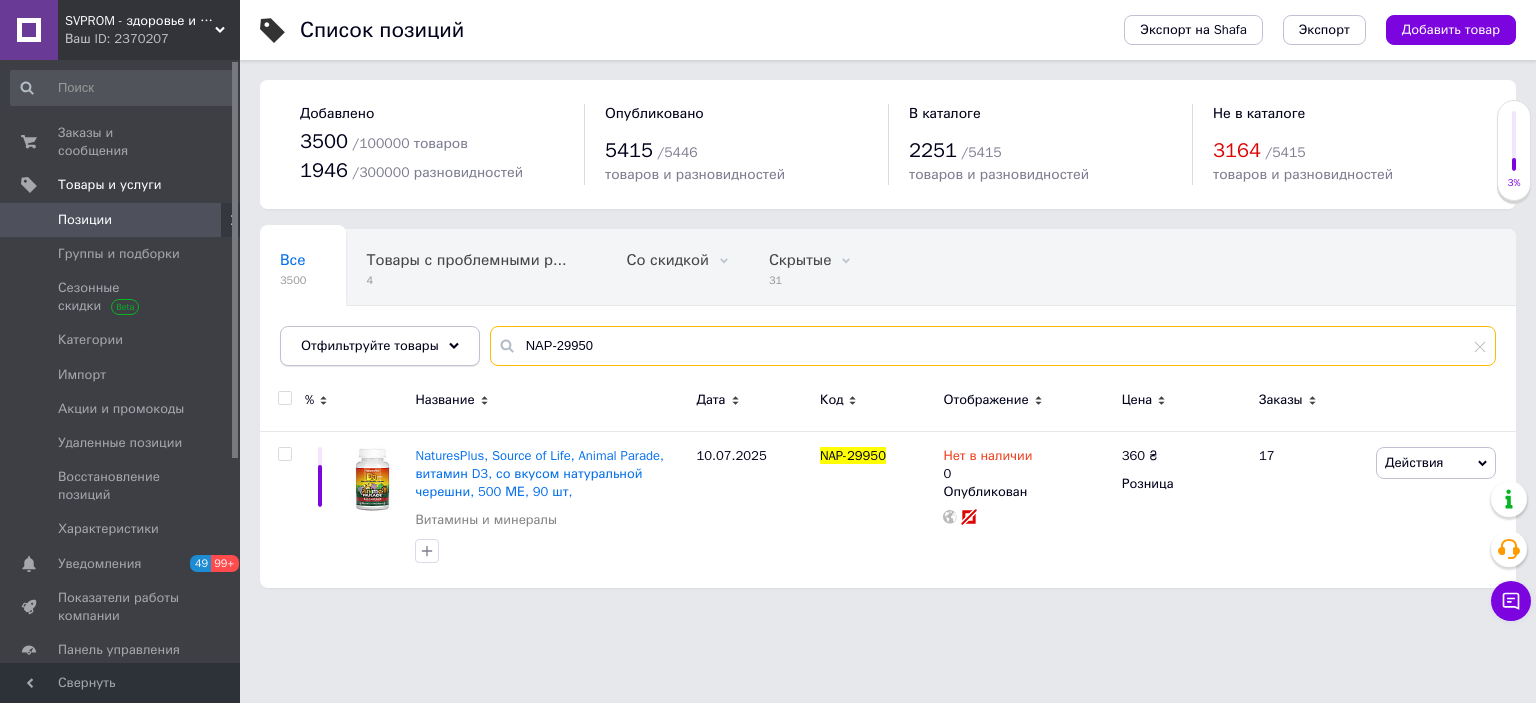 drag, startPoint x: 620, startPoint y: 335, endPoint x: 464, endPoint y: 347, distance: 156.46086 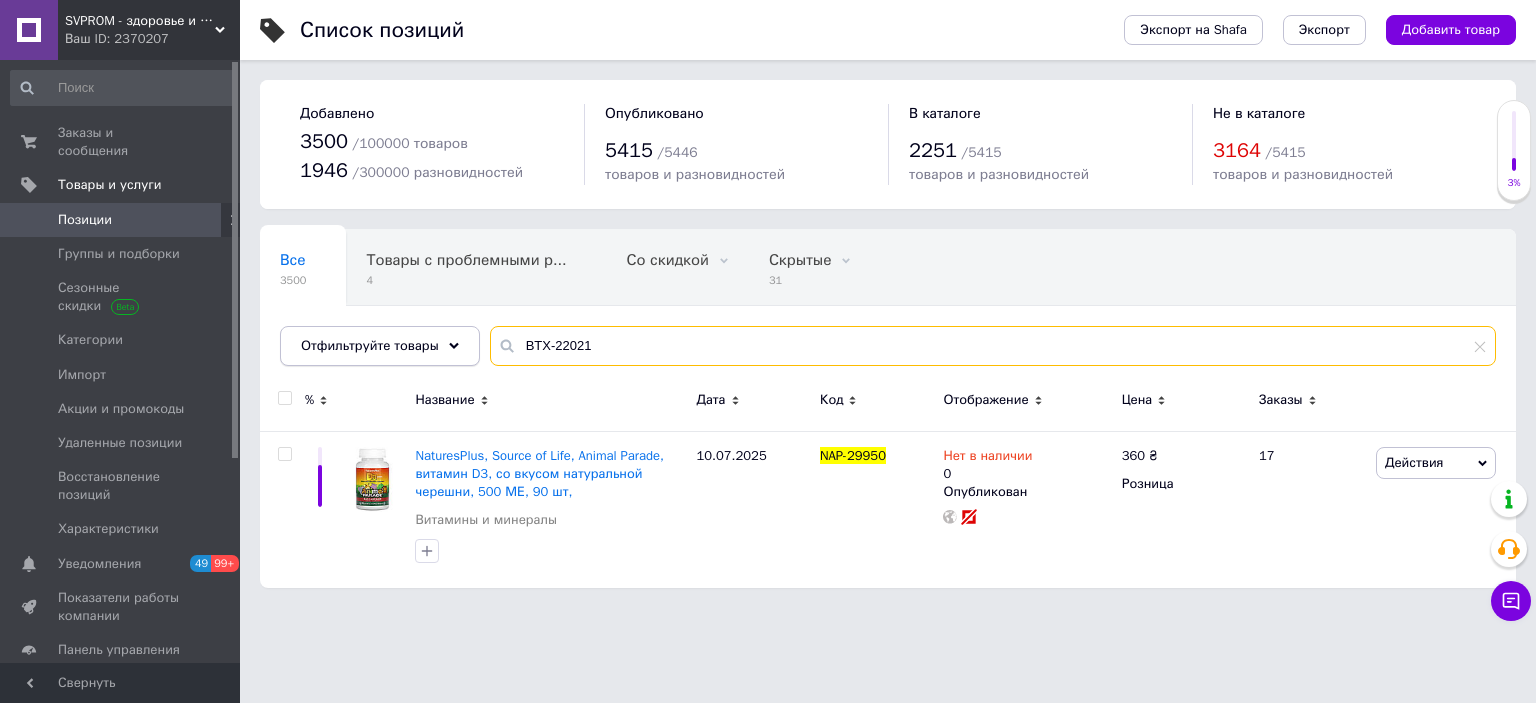 type on "BTX-22021" 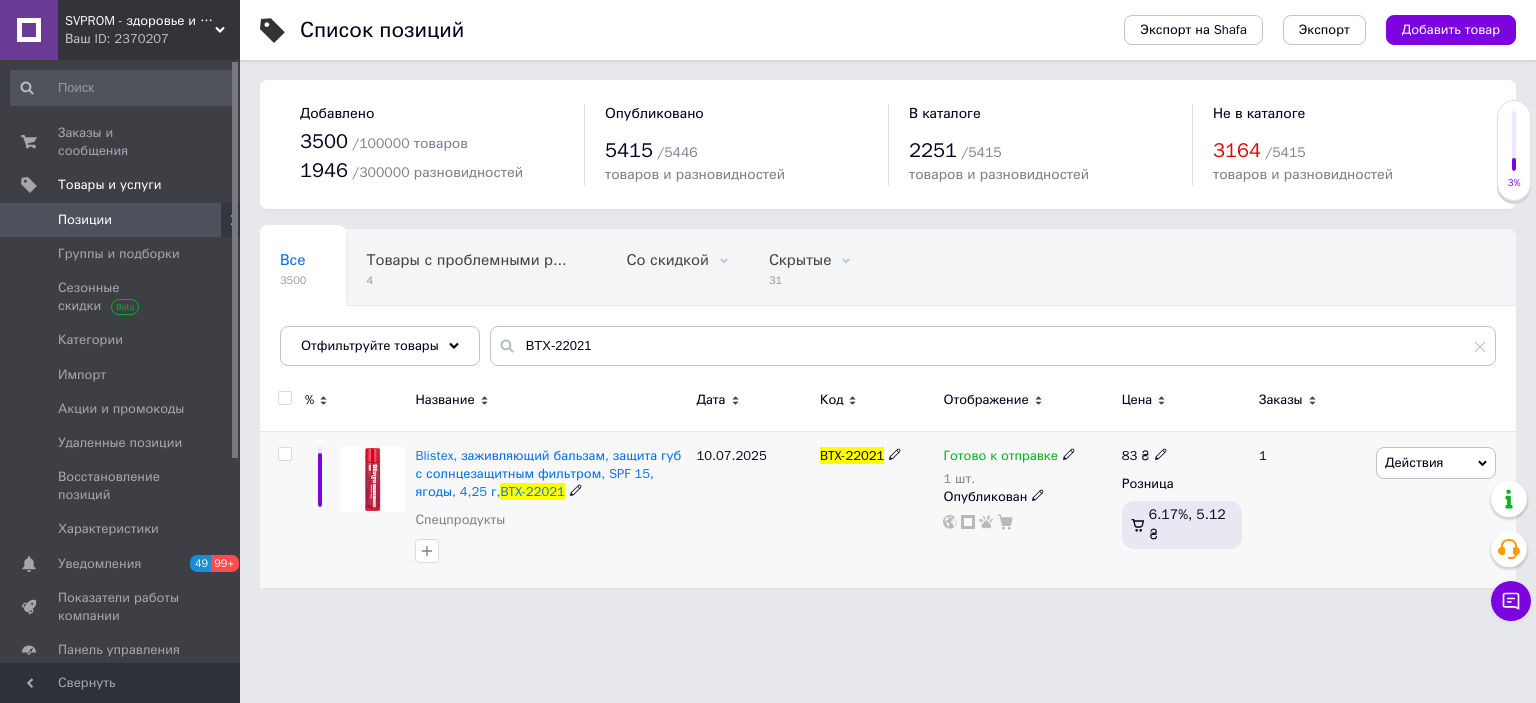 click on "Готово к отправке 1 шт." at bounding box center [1027, 467] 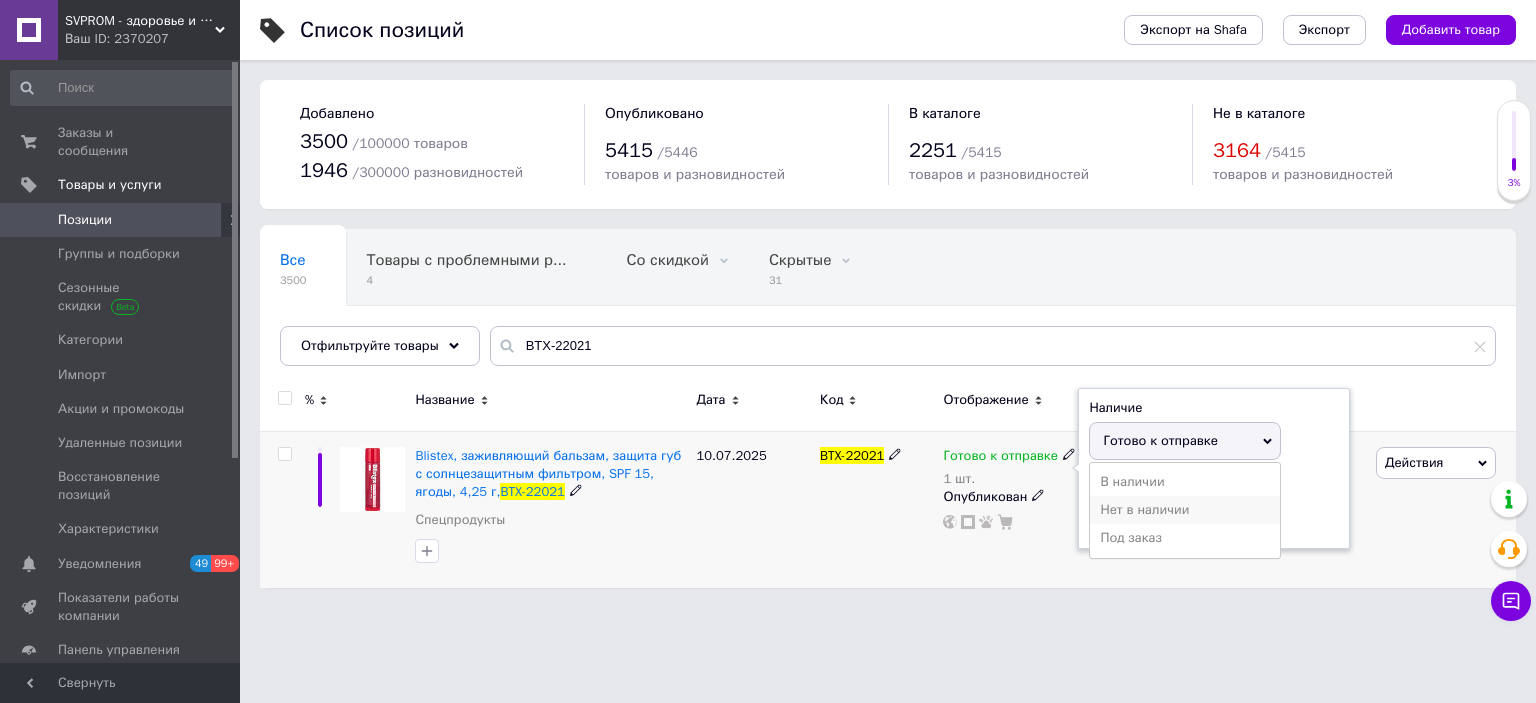 click on "Нет в наличии" at bounding box center (1185, 510) 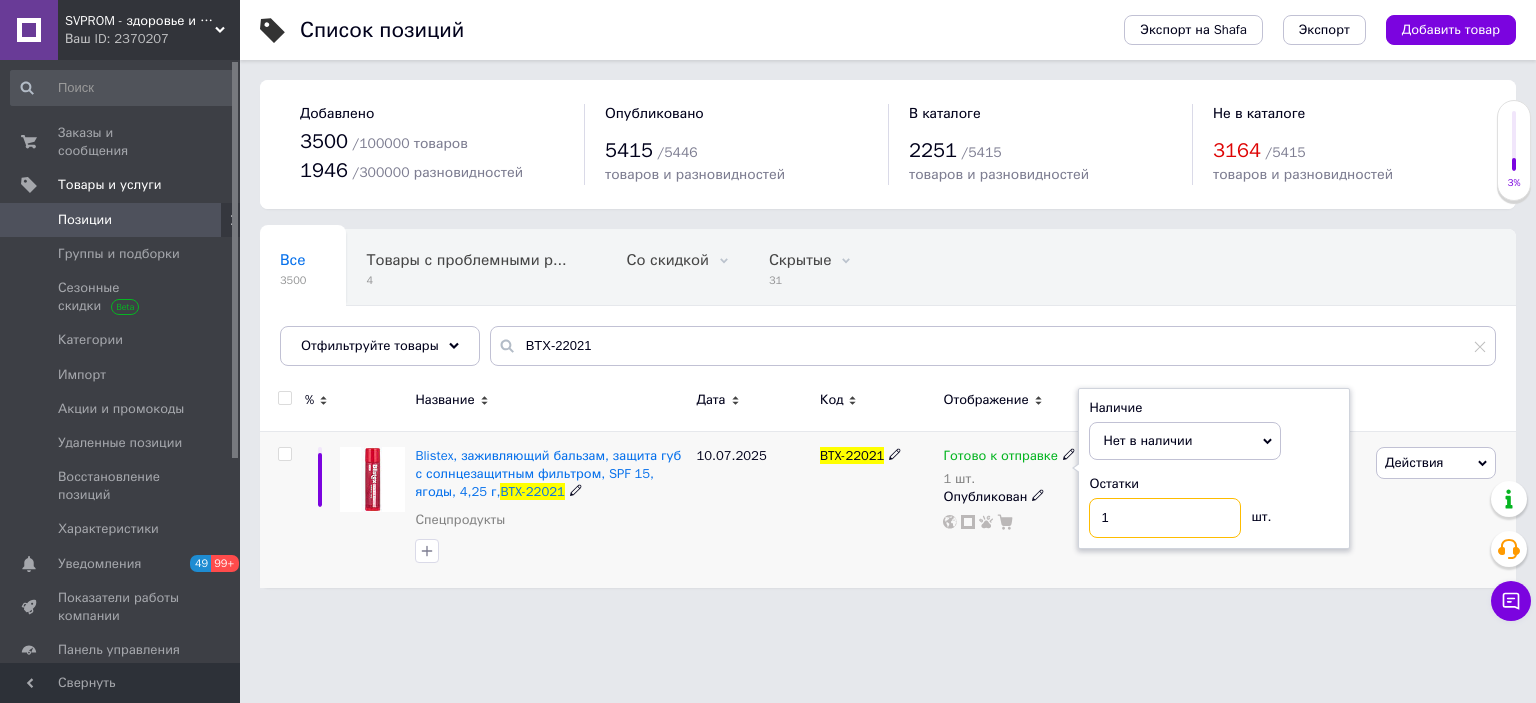 click on "1" at bounding box center (1165, 518) 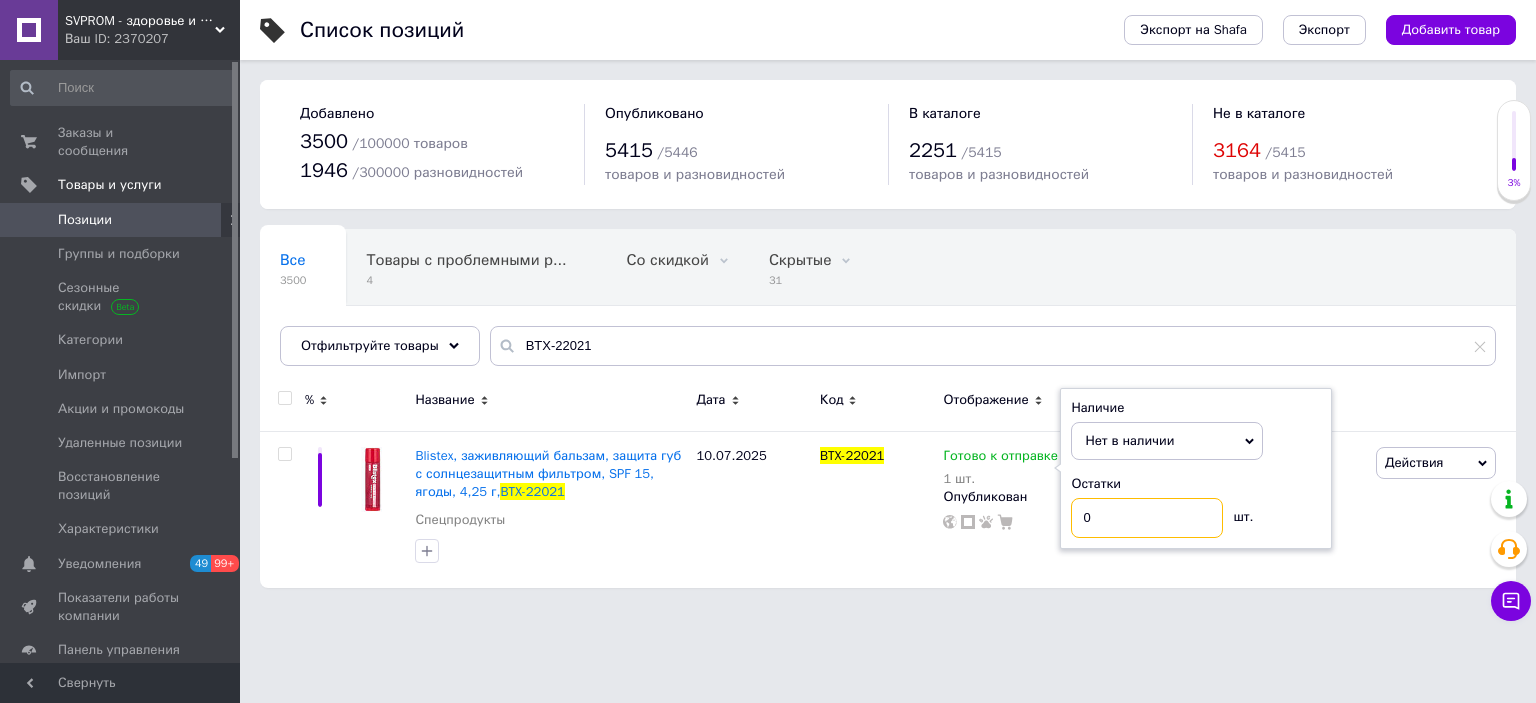 type on "0" 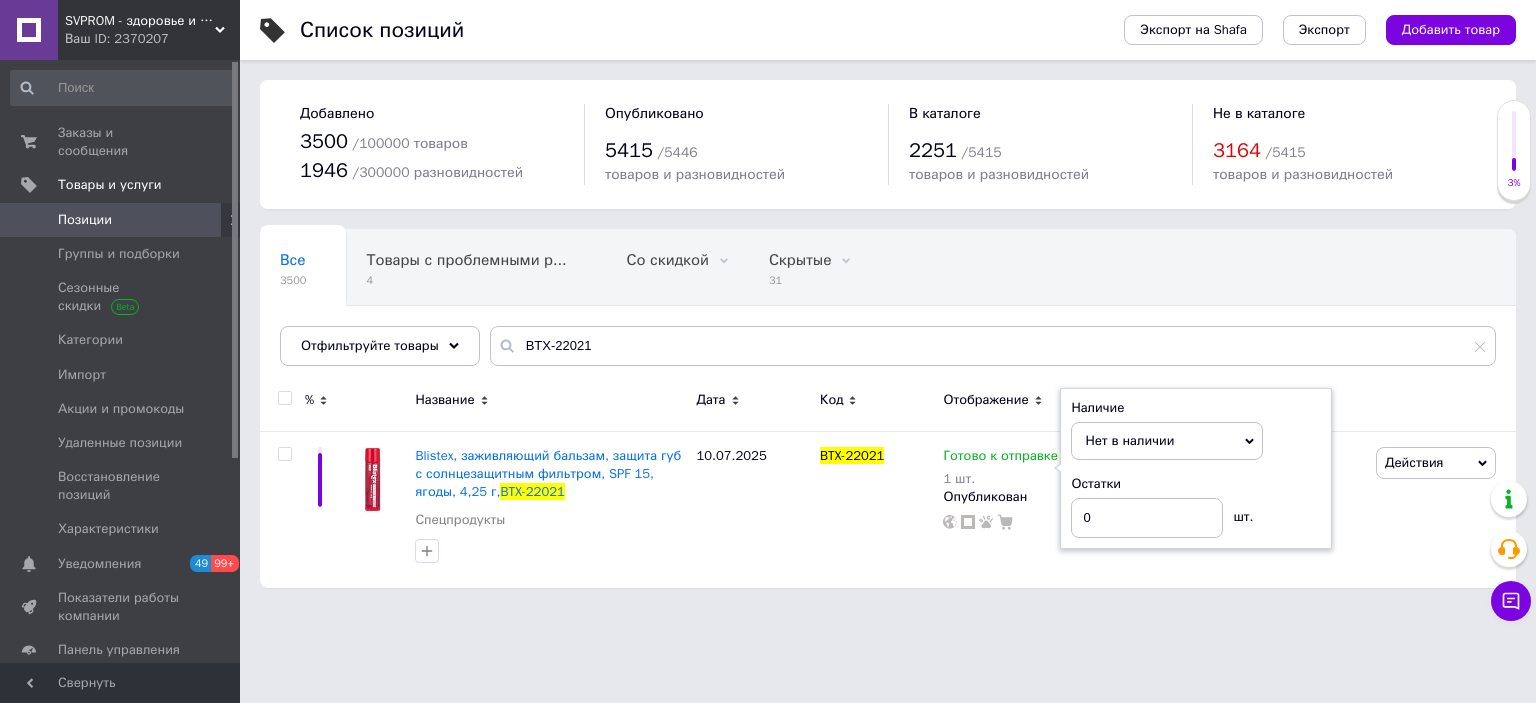 click on "Список позиций Экспорт на Shafa Экспорт Добавить товар Добавлено 3500   / 100000   товаров 1946   / 300000   разновидностей Опубликовано 5415   / 5446 товаров и разновидностей В каталоге 2251   / 5415 товаров и разновидностей Не в каталоге 3164   / 5415 товаров и разновидностей Все 3500 Товары с проблемными р... 4 Со скидкой 0 Удалить Редактировать Скрытые 31 Удалить Редактировать Опубликованные 3469 Удалить Редактировать Ok Отфильтровано...  Сохранить Мы ничего не нашли Возможно, ошибка в слове  или нет соответствий по вашему запросу. Все 3500 Товары с проблемными р... 4 Со скидкой 0 Скрытые 31 3469 % 0 83" at bounding box center [888, 304] 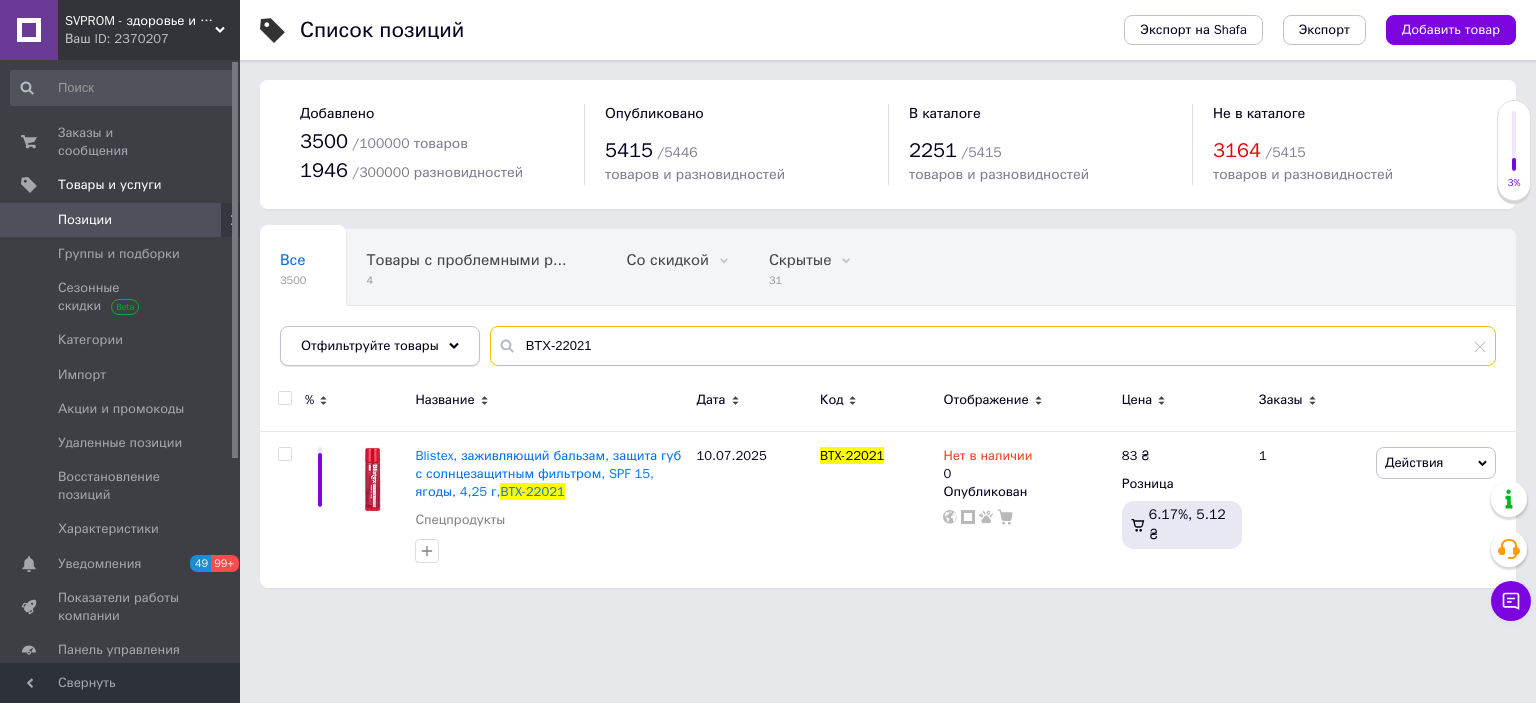 drag, startPoint x: 598, startPoint y: 342, endPoint x: 432, endPoint y: 344, distance: 166.01205 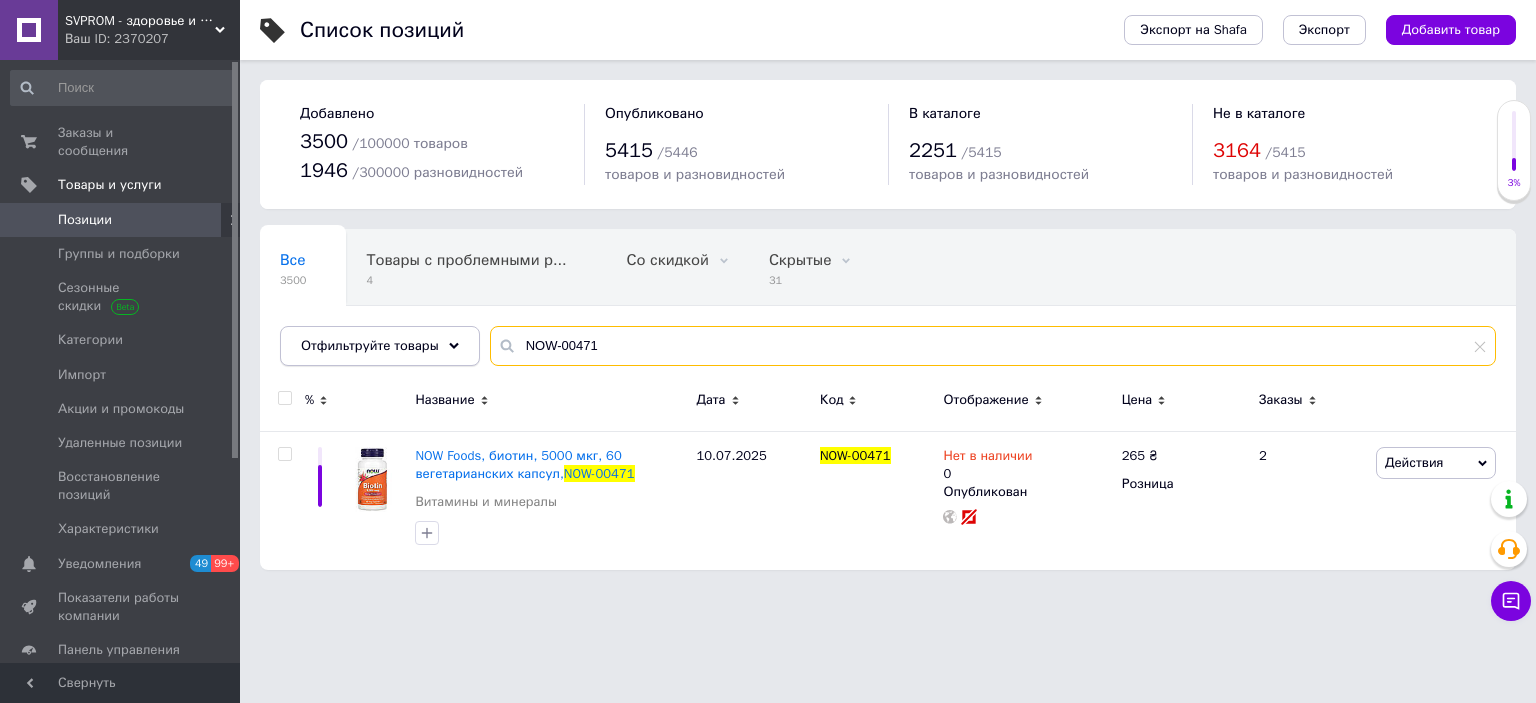 drag, startPoint x: 609, startPoint y: 341, endPoint x: 467, endPoint y: 339, distance: 142.01408 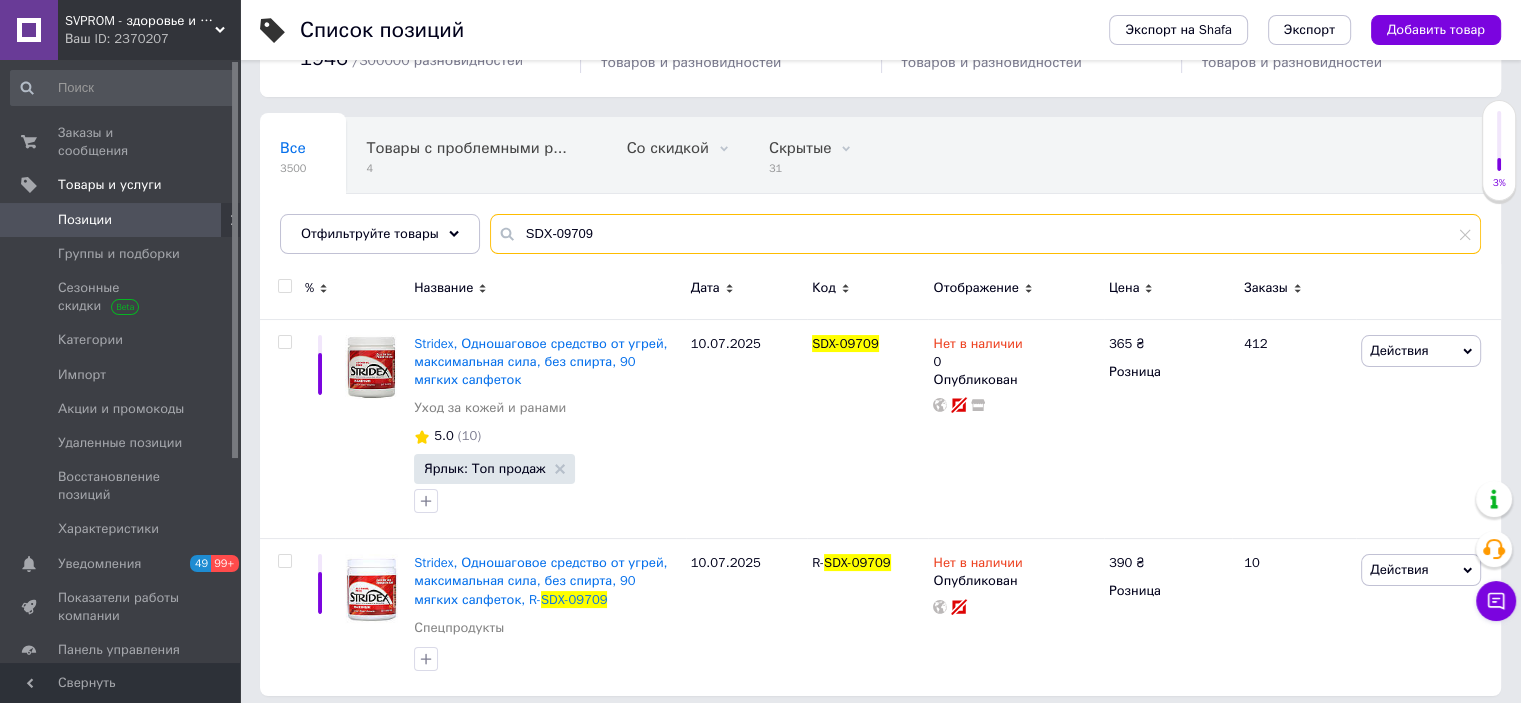 scroll, scrollTop: 124, scrollLeft: 0, axis: vertical 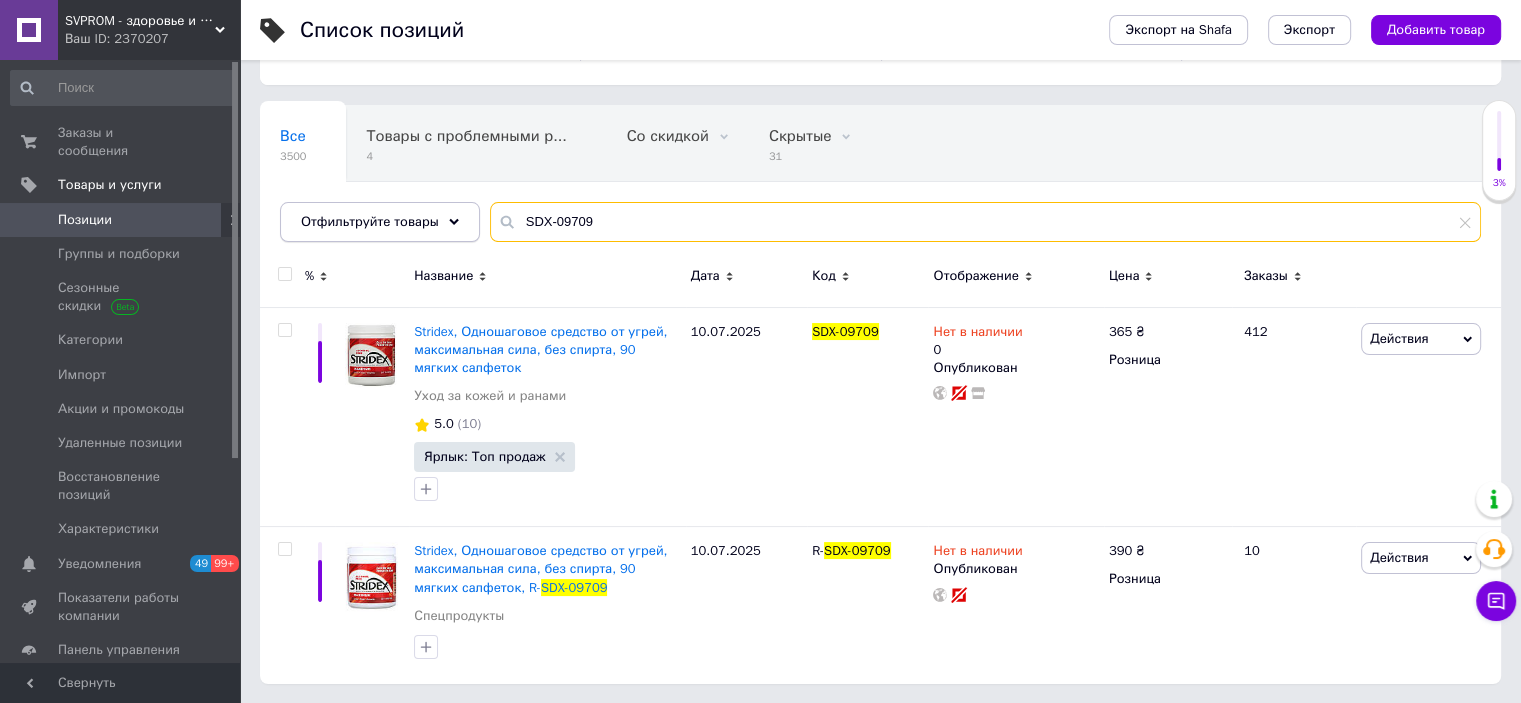 drag, startPoint x: 665, startPoint y: 223, endPoint x: 443, endPoint y: 227, distance: 222.03603 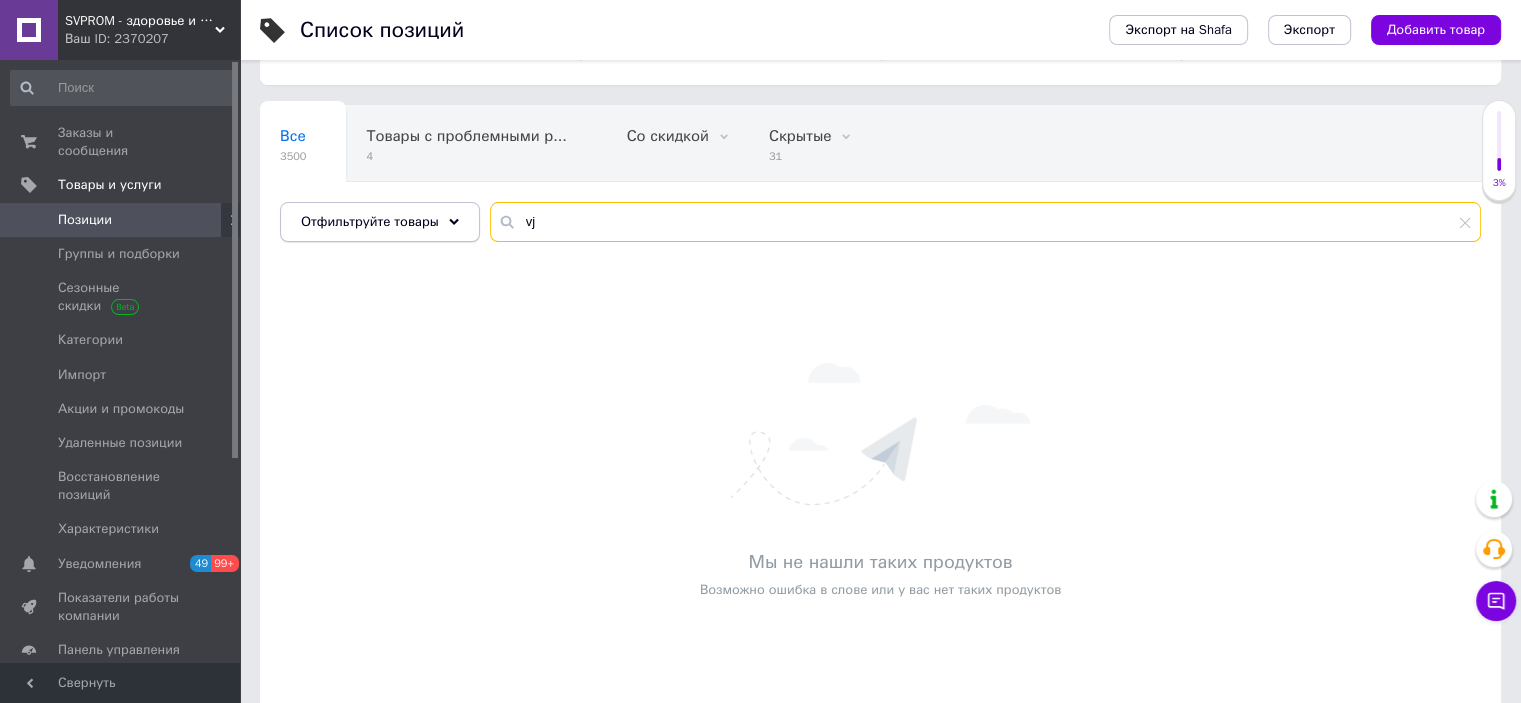 type on "v" 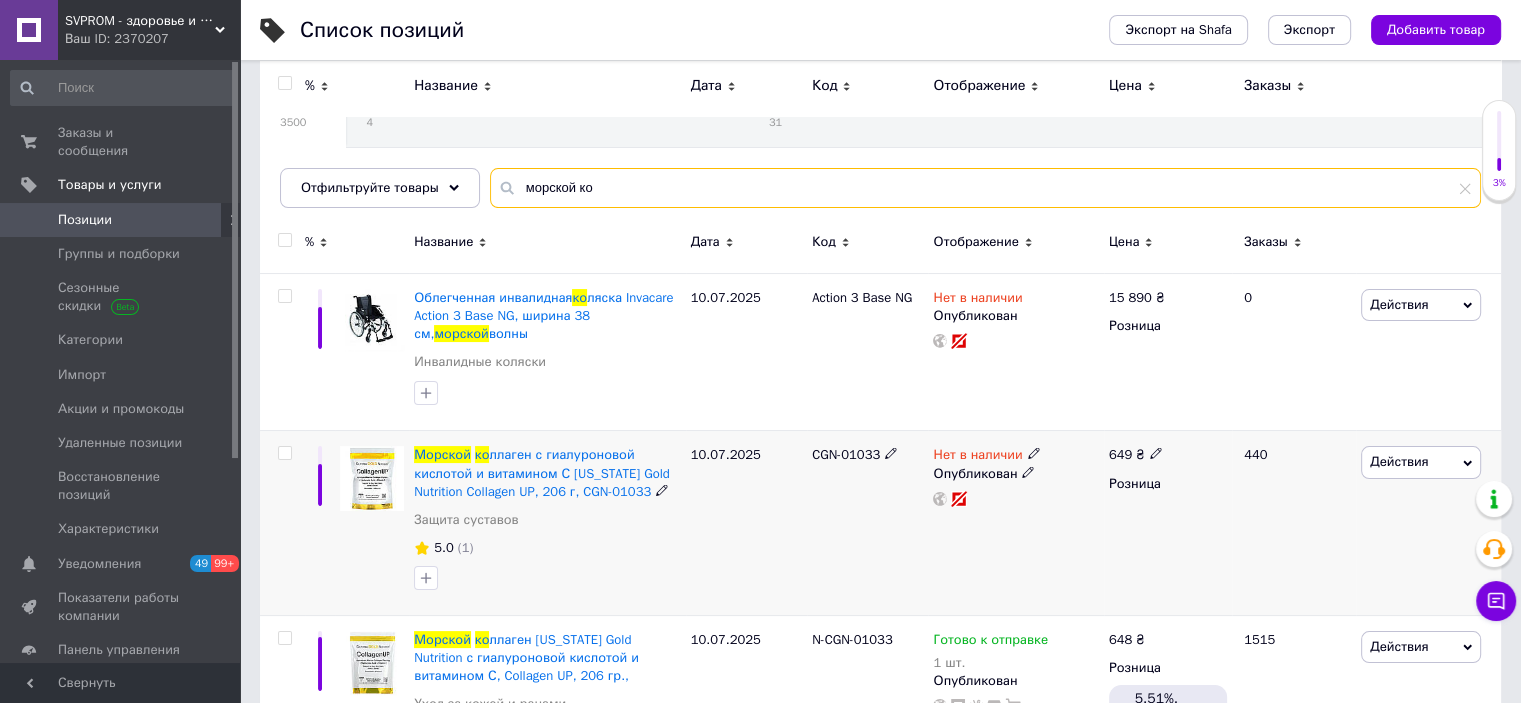 scroll, scrollTop: 0, scrollLeft: 0, axis: both 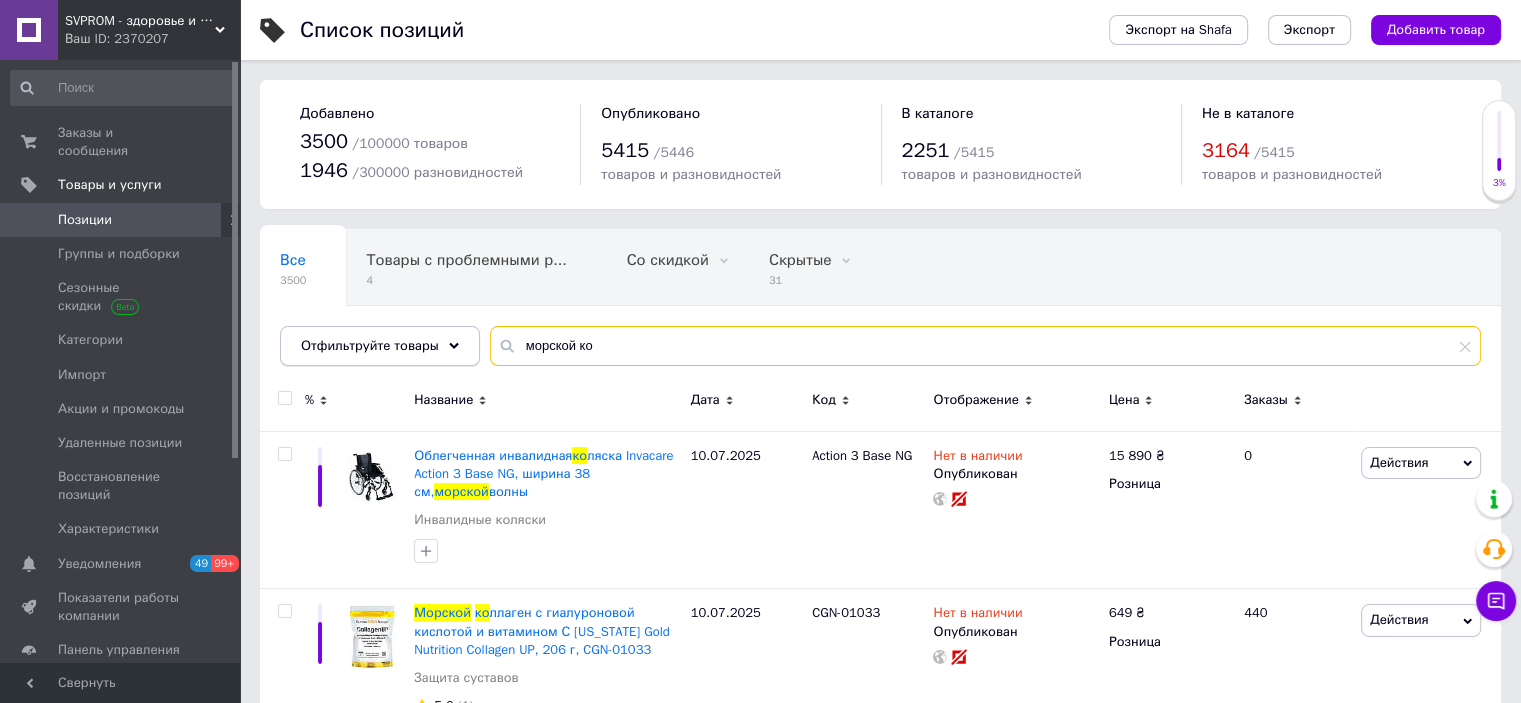 drag, startPoint x: 506, startPoint y: 339, endPoint x: 447, endPoint y: 333, distance: 59.3043 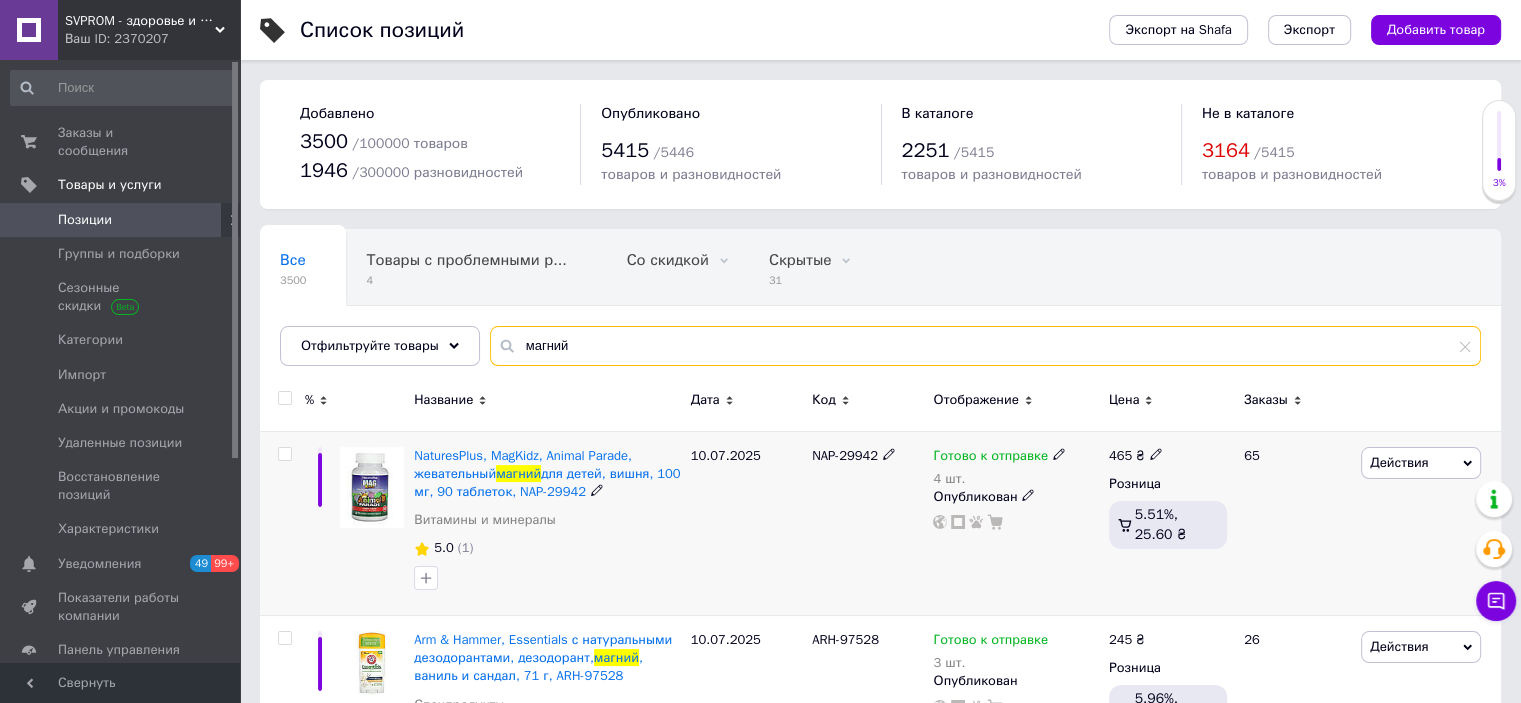 type on "магний" 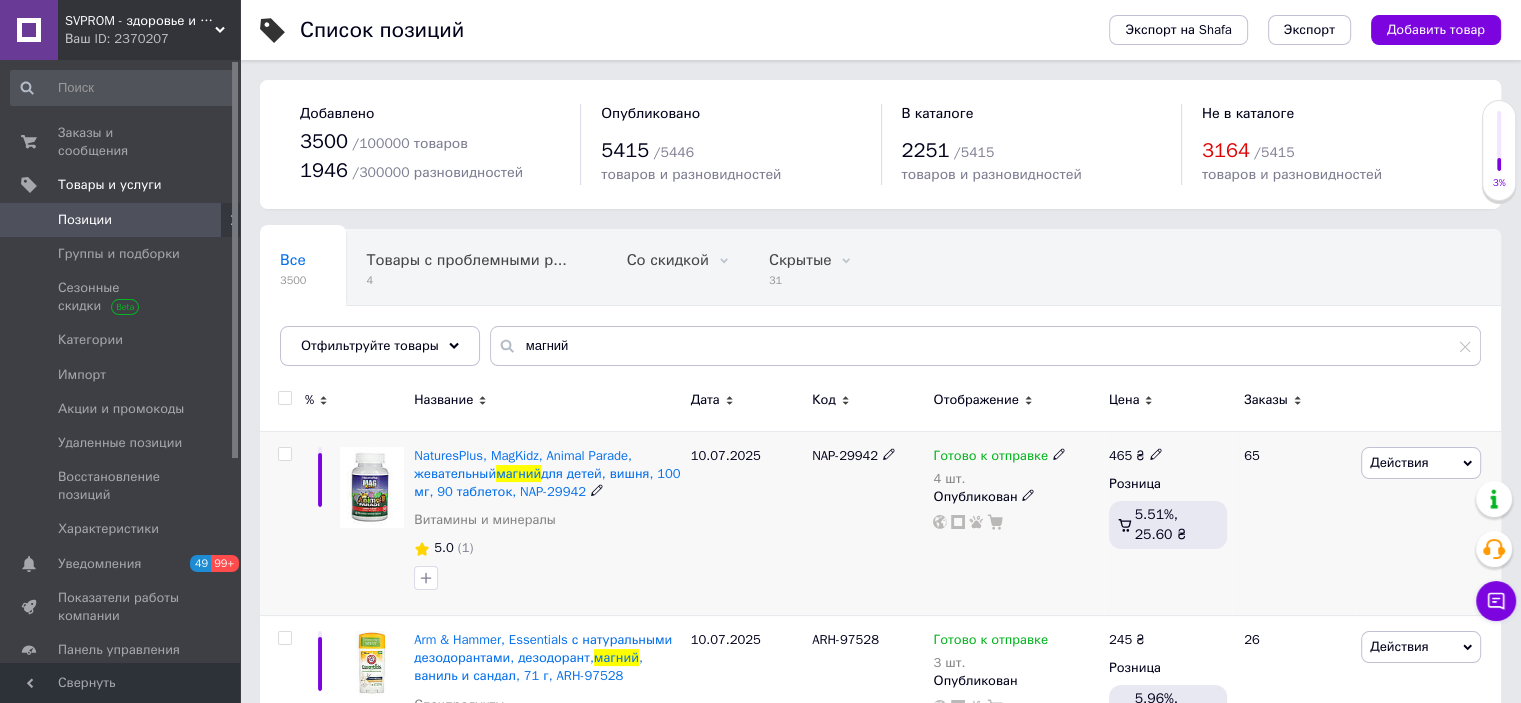 click on "Готово к отправке" at bounding box center [999, 456] 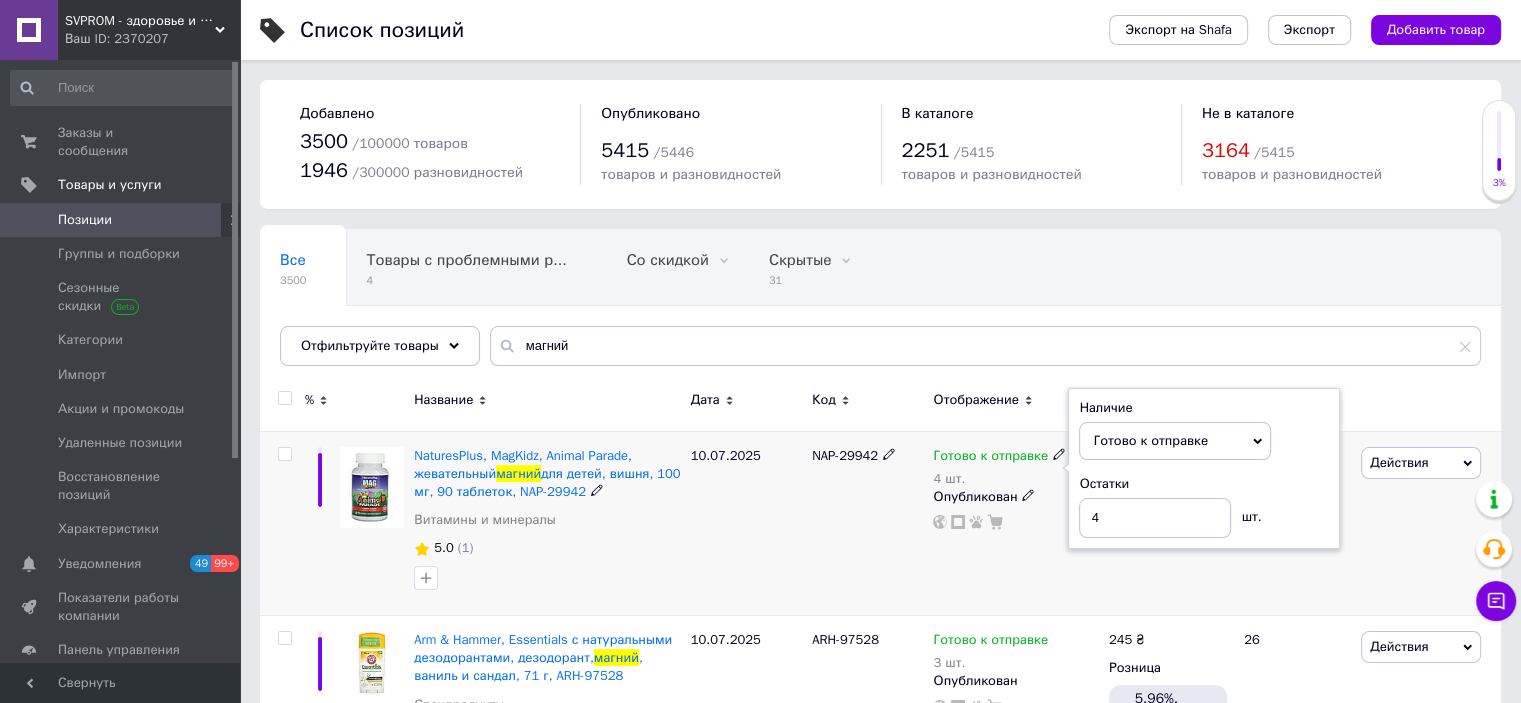 click on "Наличие Готово к отправке В наличии Нет в наличии Под заказ Остатки 4 шт." at bounding box center [1204, 469] 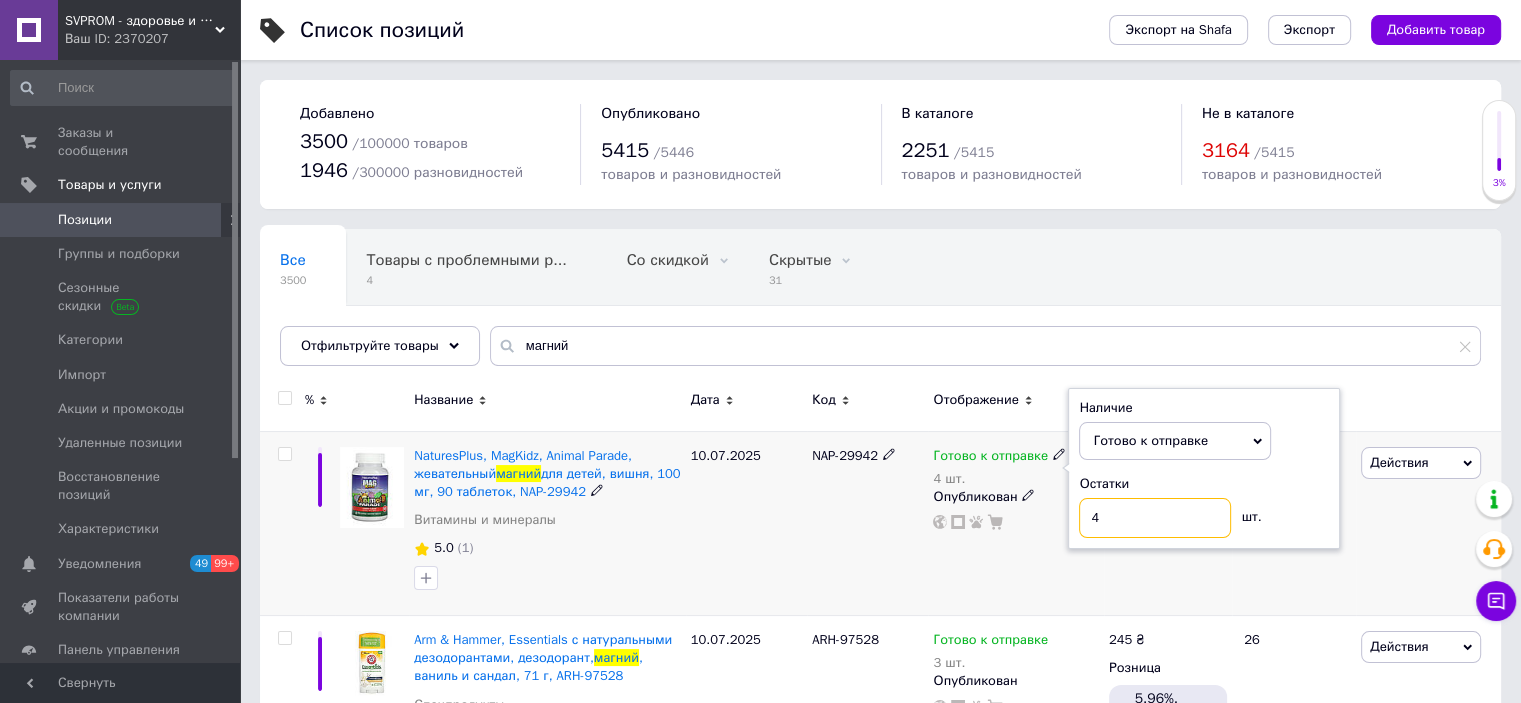 click on "4" at bounding box center [1155, 518] 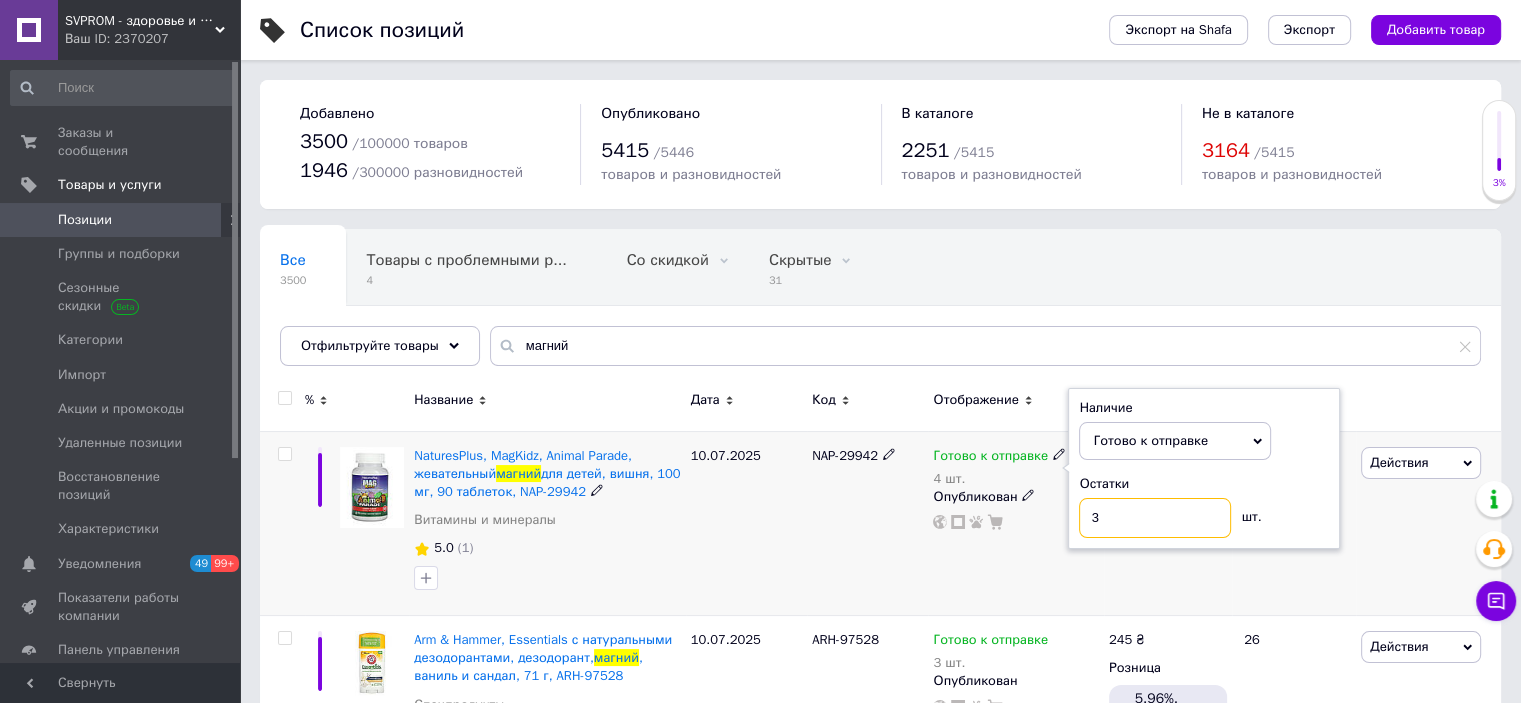 type on "3" 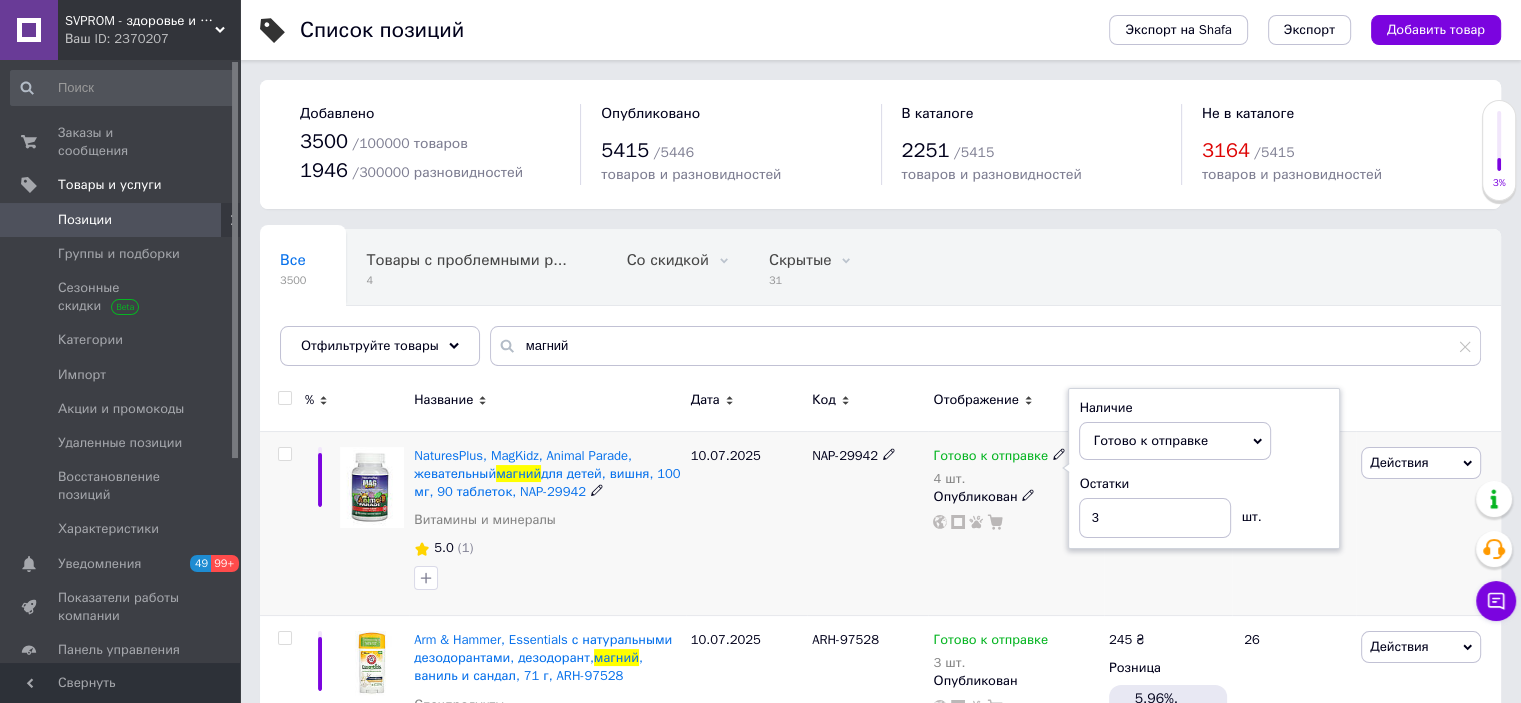 click on "NAP-29942" at bounding box center [867, 523] 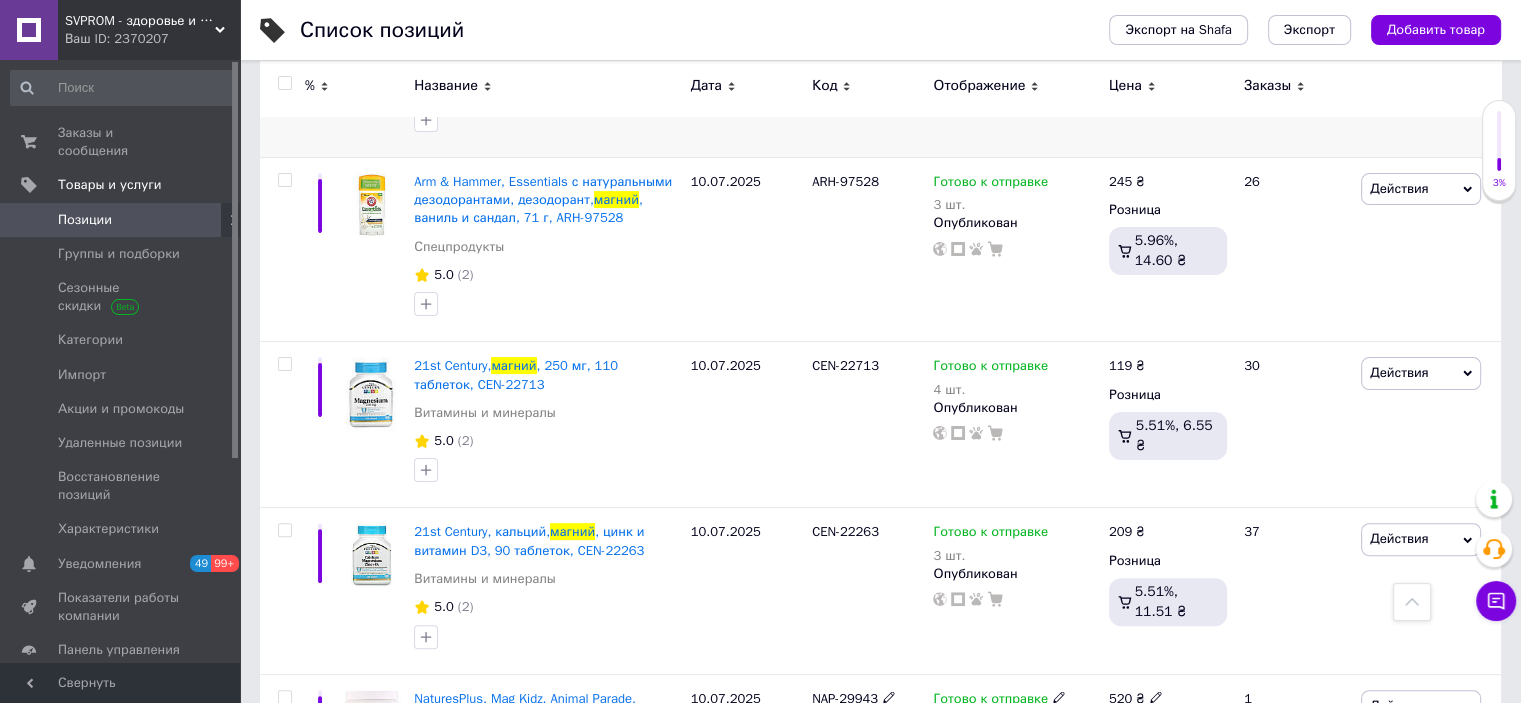 scroll, scrollTop: 0, scrollLeft: 0, axis: both 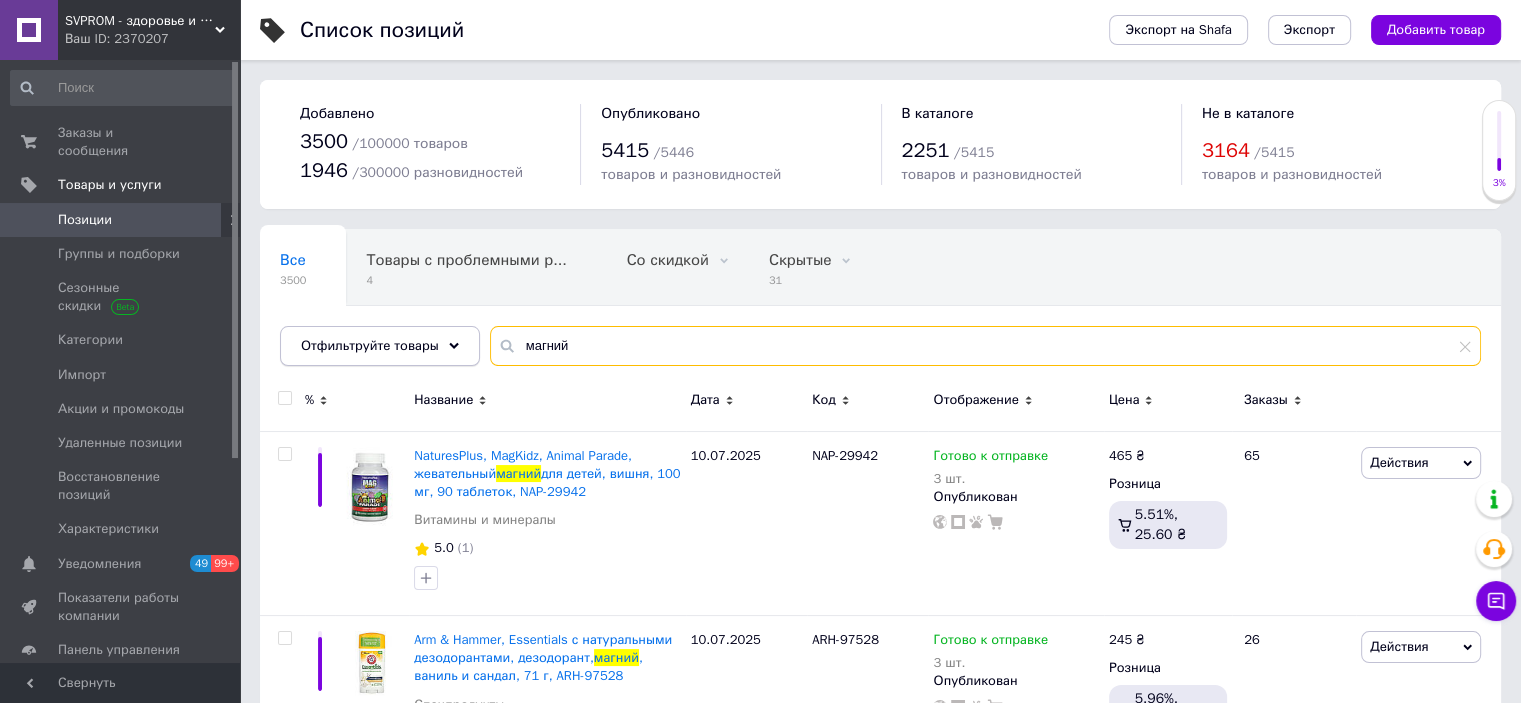 drag, startPoint x: 575, startPoint y: 347, endPoint x: 419, endPoint y: 341, distance: 156.11534 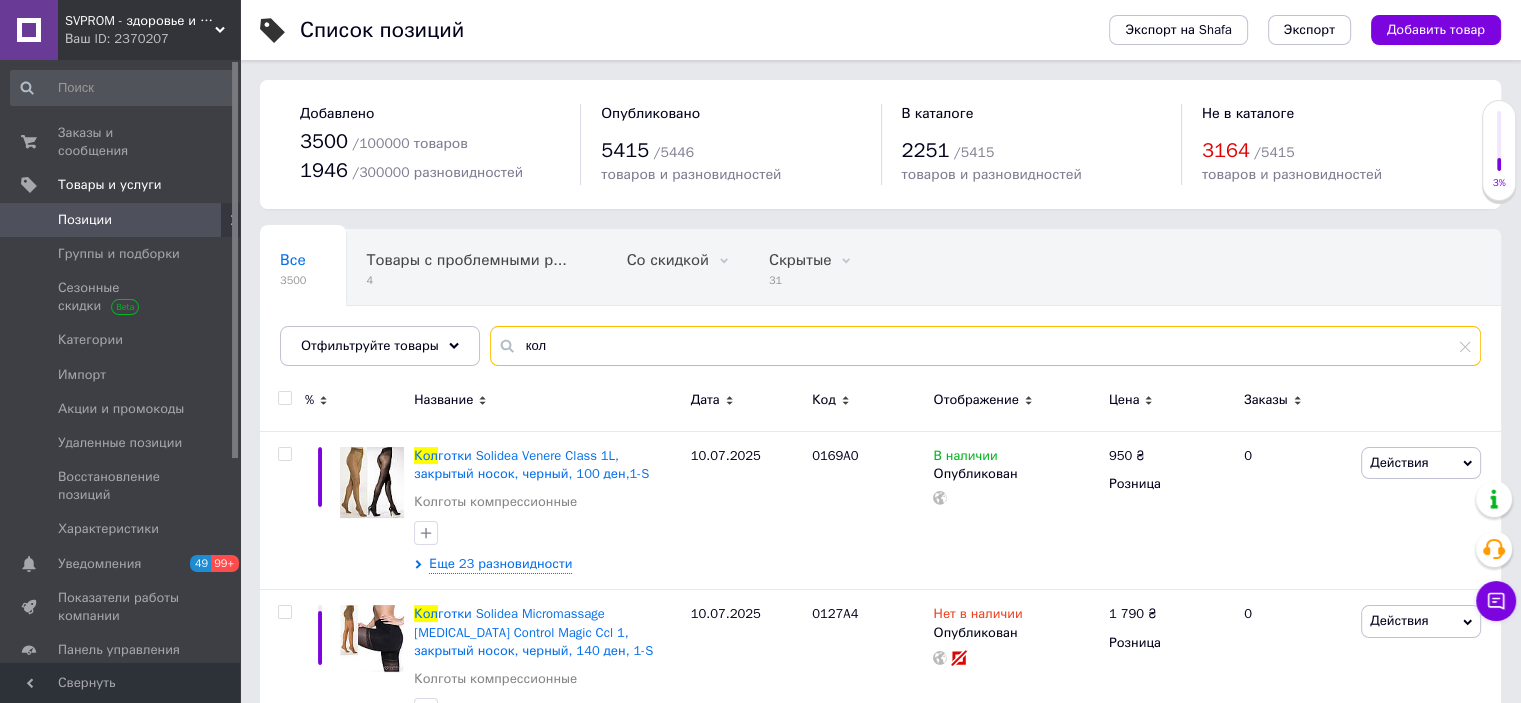 drag, startPoint x: 556, startPoint y: 343, endPoint x: 488, endPoint y: 347, distance: 68.117546 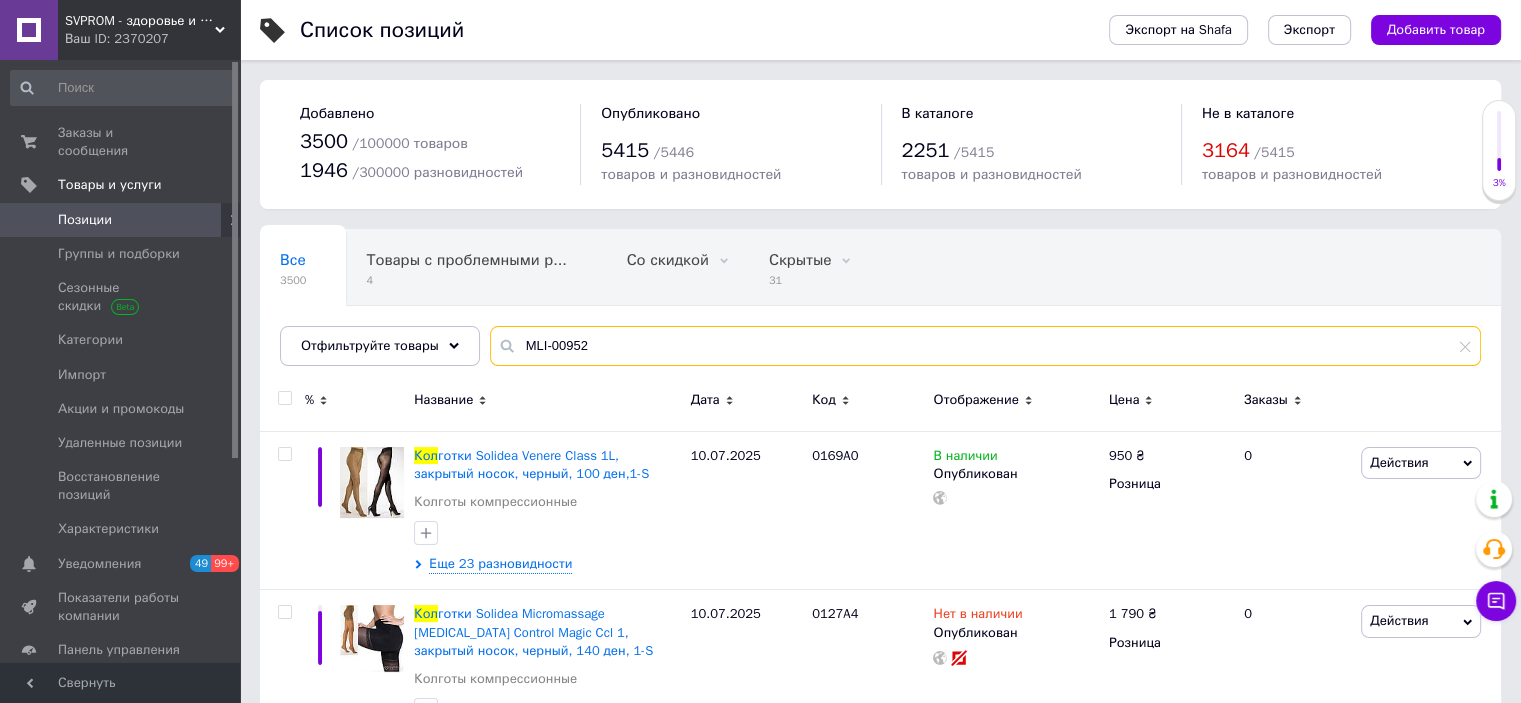 type on "MLI-00952" 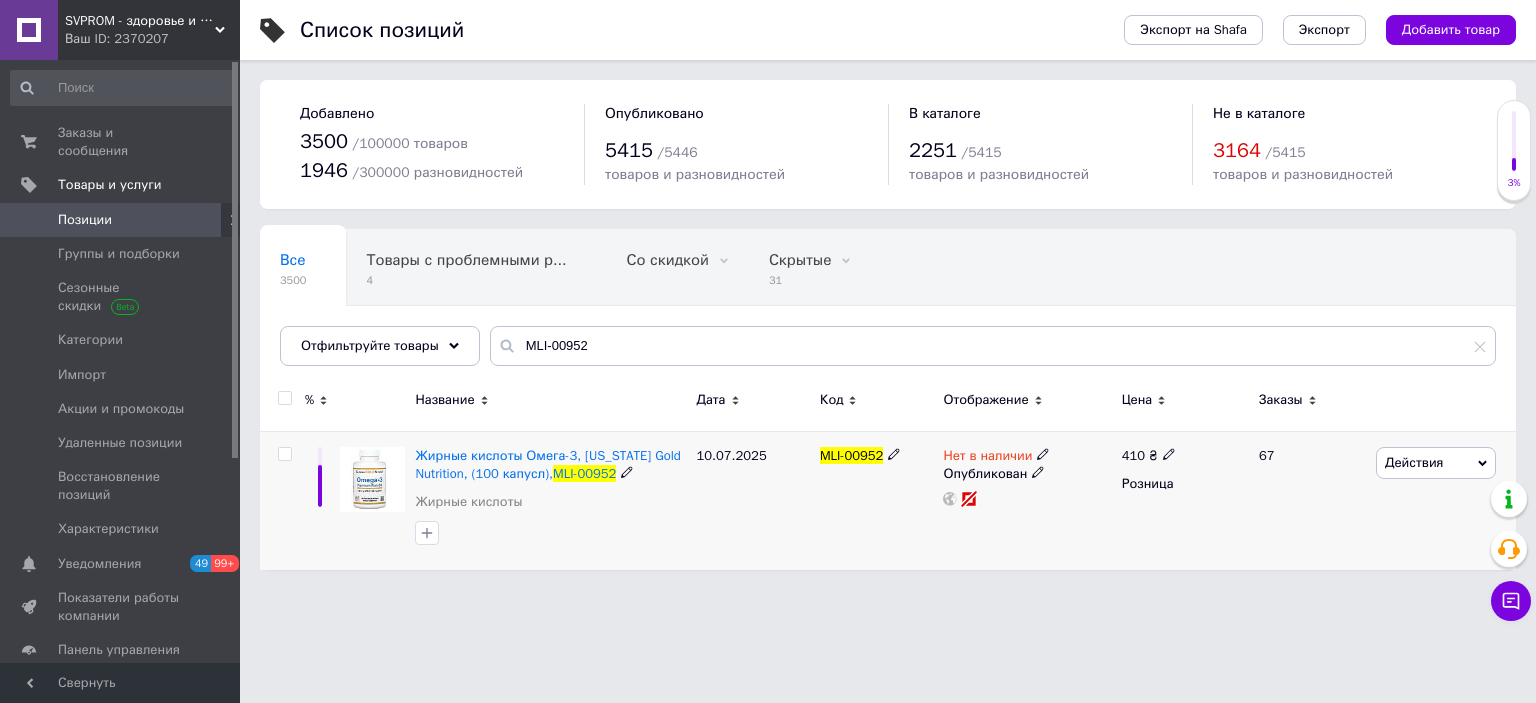 click 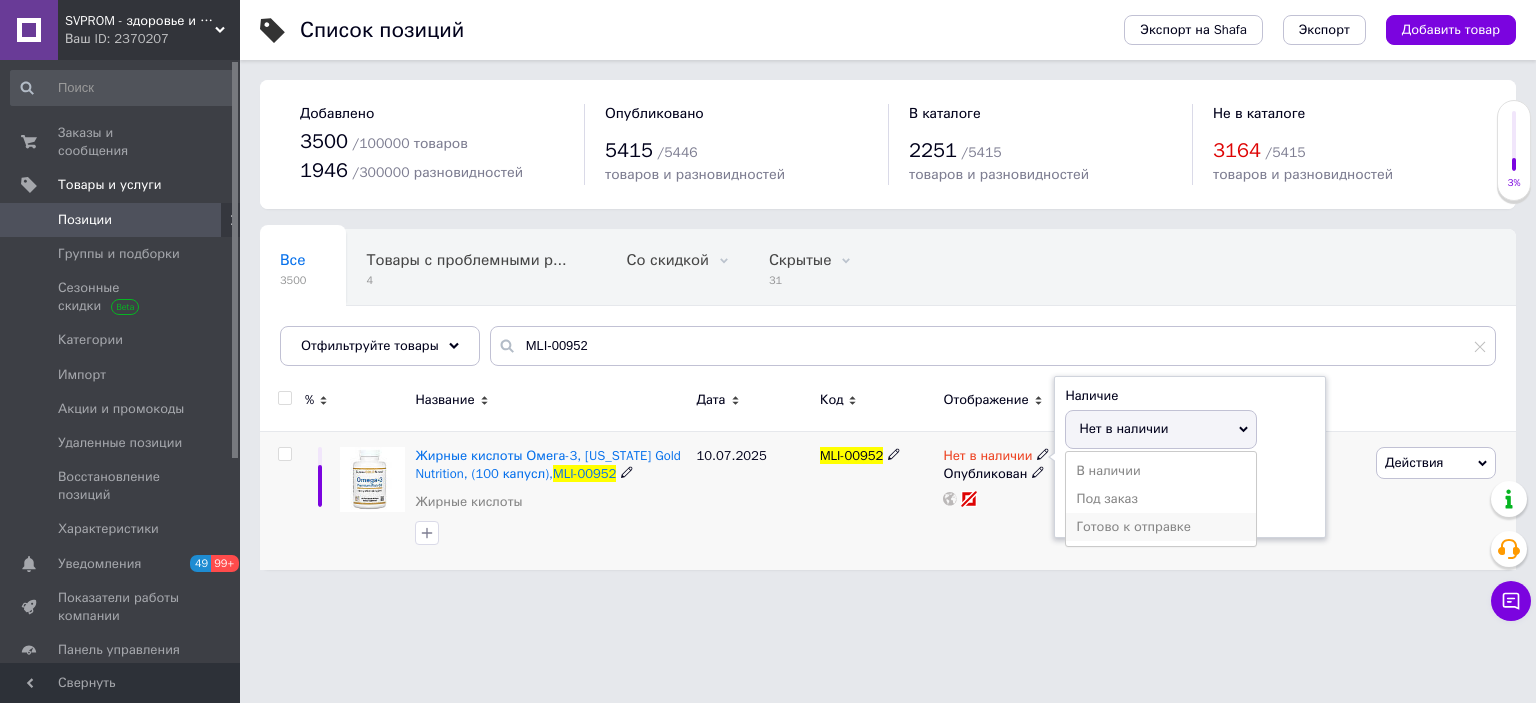 click on "Готово к отправке" at bounding box center (1161, 527) 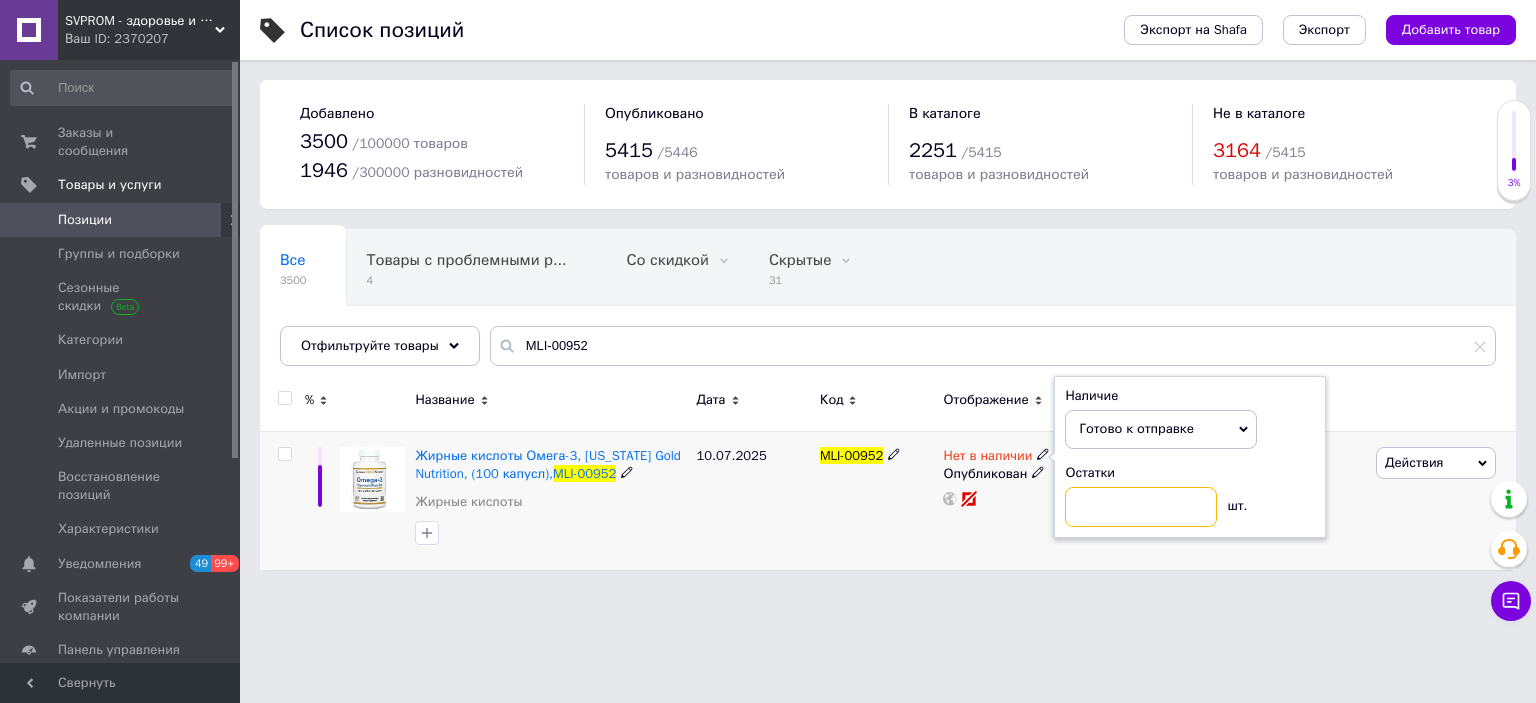 click at bounding box center (1141, 507) 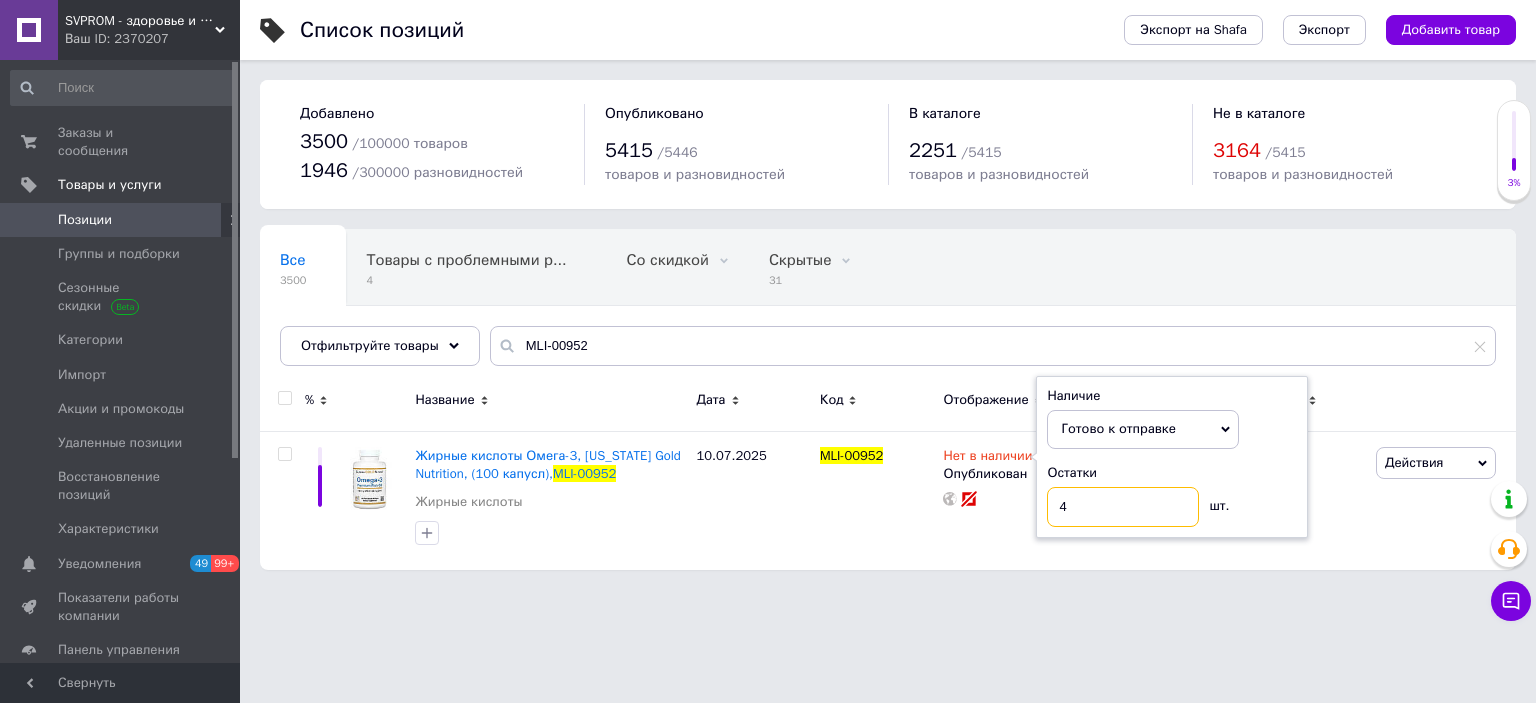 type on "4" 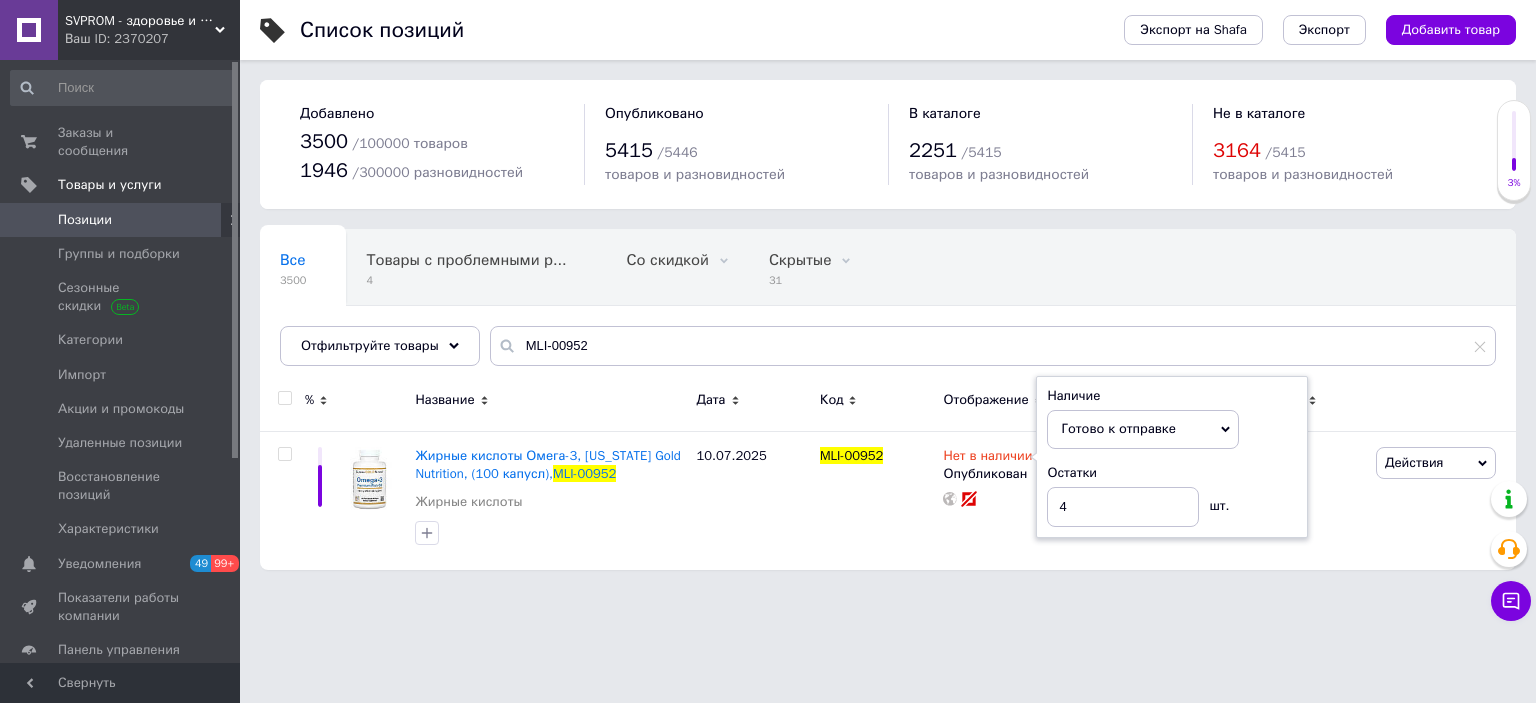 click on "SVPROM - здоровье и дом Ваш ID: 2370207 Сайт SVPROM - здоровье и дом Кабинет покупателя Проверить состояние системы Страница на портале Справка Выйти Заказы и сообщения 0 0 Товары и услуги Позиции Группы и подборки Сезонные скидки Категории Импорт Акции и промокоды Удаленные позиции Восстановление позиций Характеристики Уведомления 49 99+ Показатели работы компании Панель управления Отзывы Клиенты Каталог ProSale Аналитика Управление сайтом Кошелек компании Маркет Настройки Тарифы и счета Prom топ Свернуть" at bounding box center (768, 295) 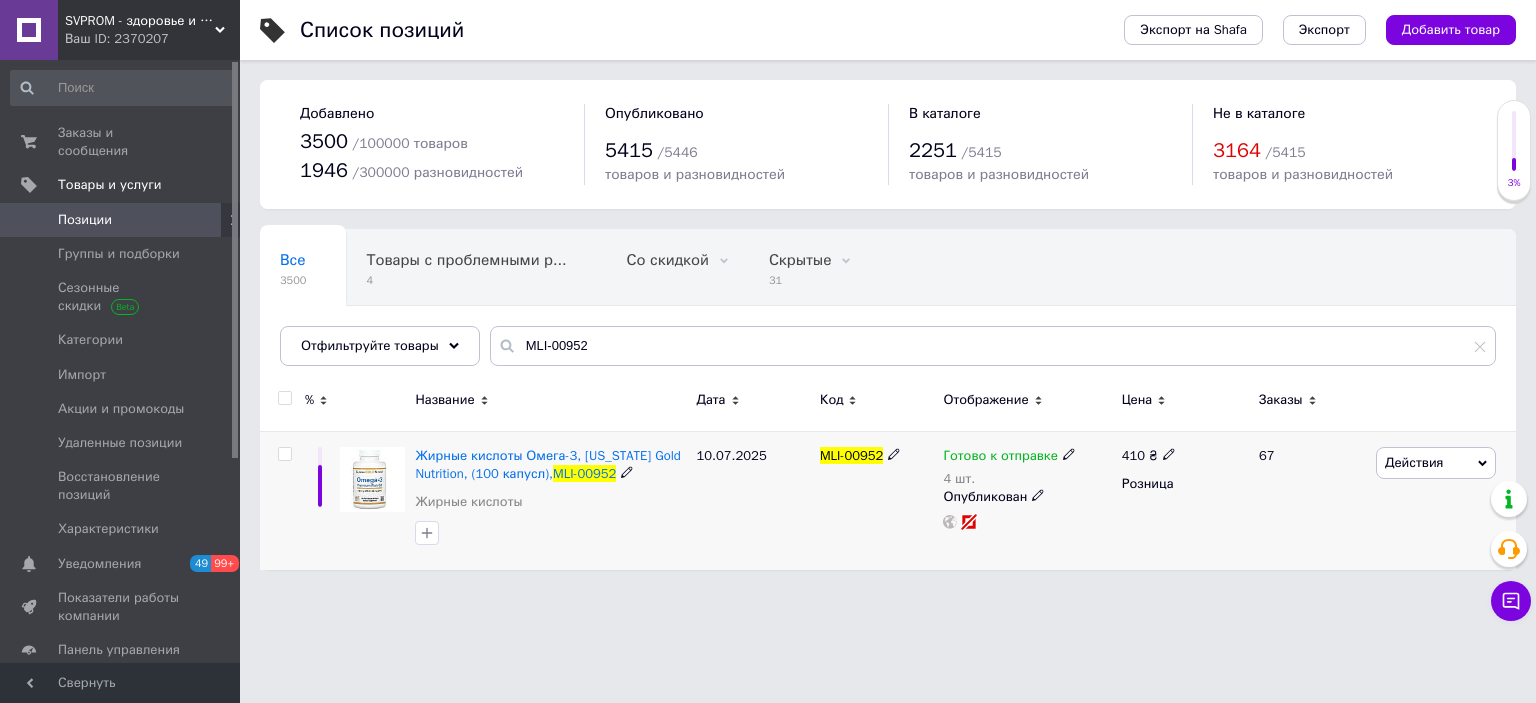 click 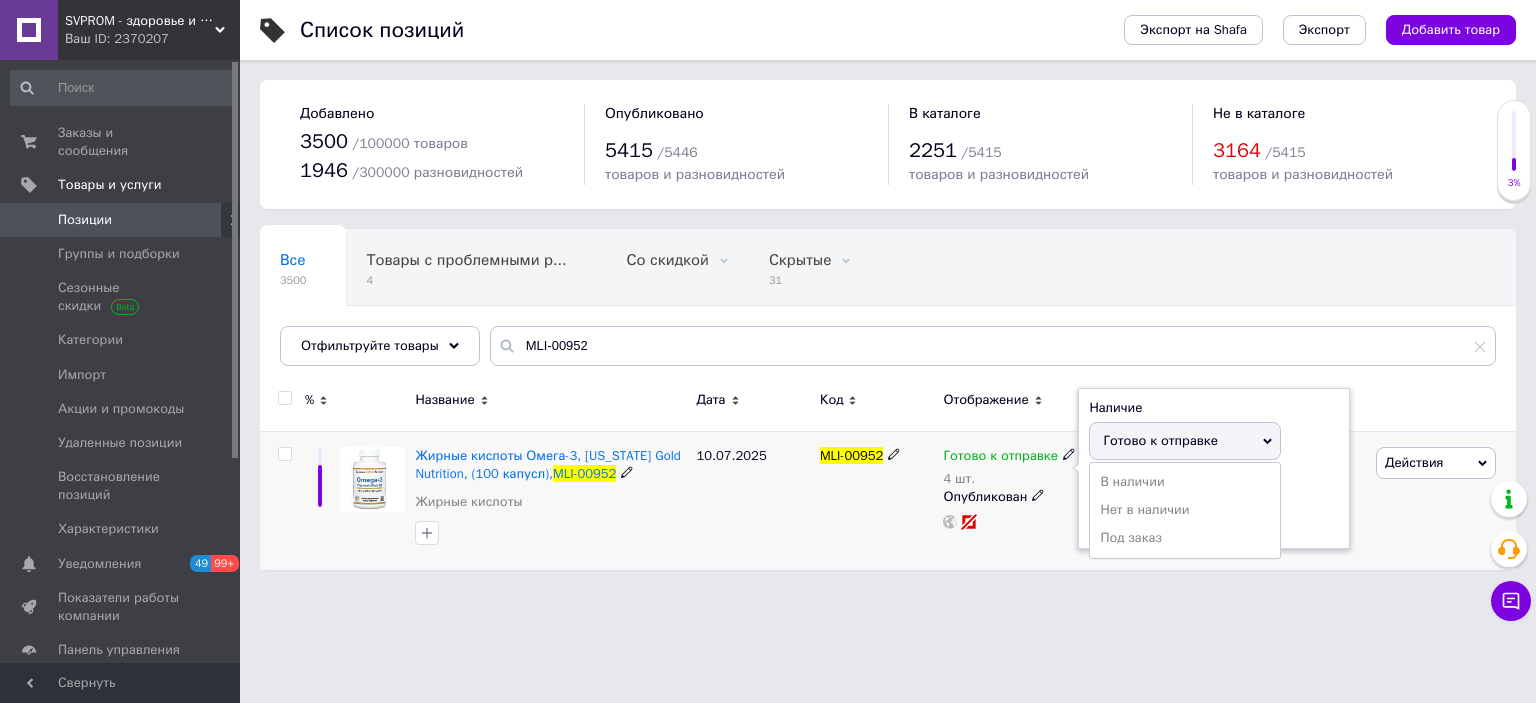 click on "Наличие Готово к отправке В наличии Нет в наличии Под заказ Остатки 4 шт." at bounding box center [1214, 469] 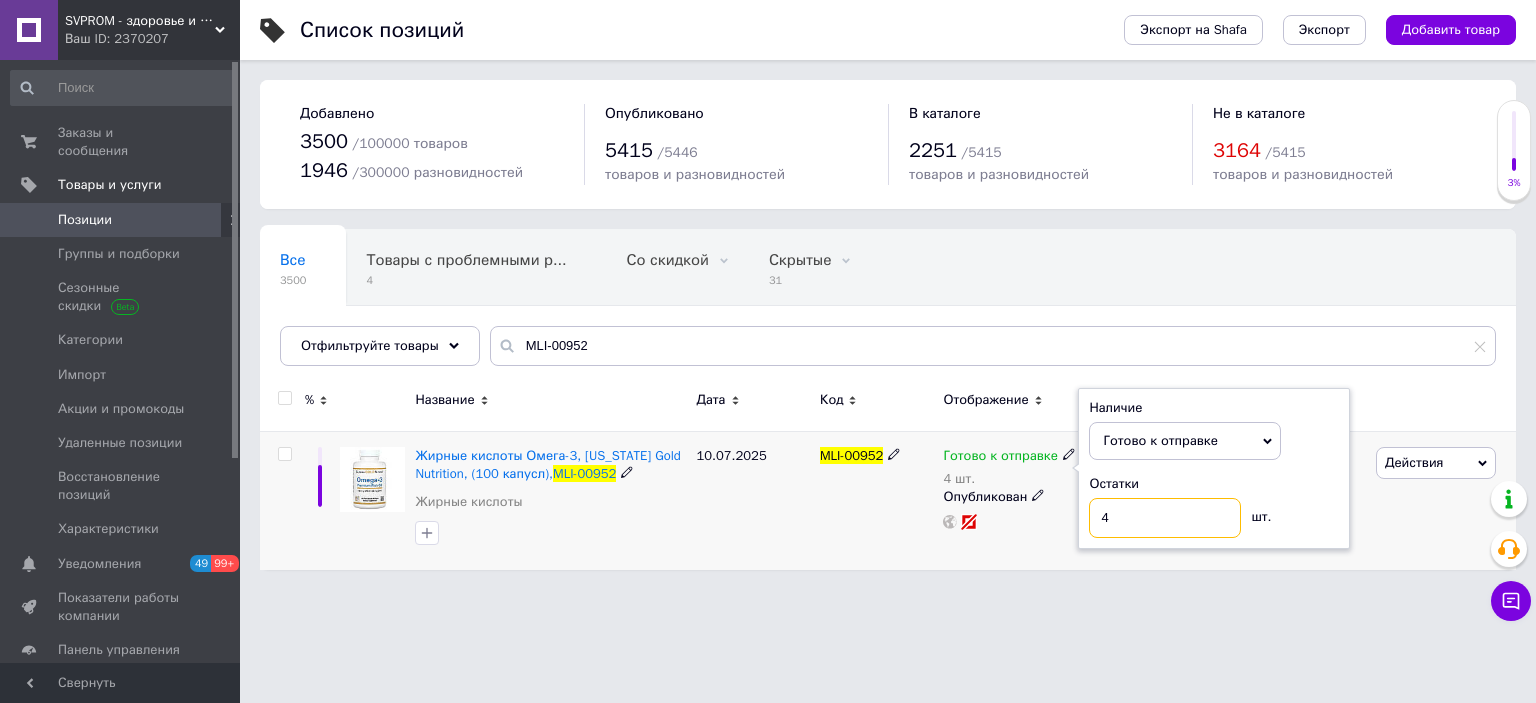 click on "4" at bounding box center (1165, 518) 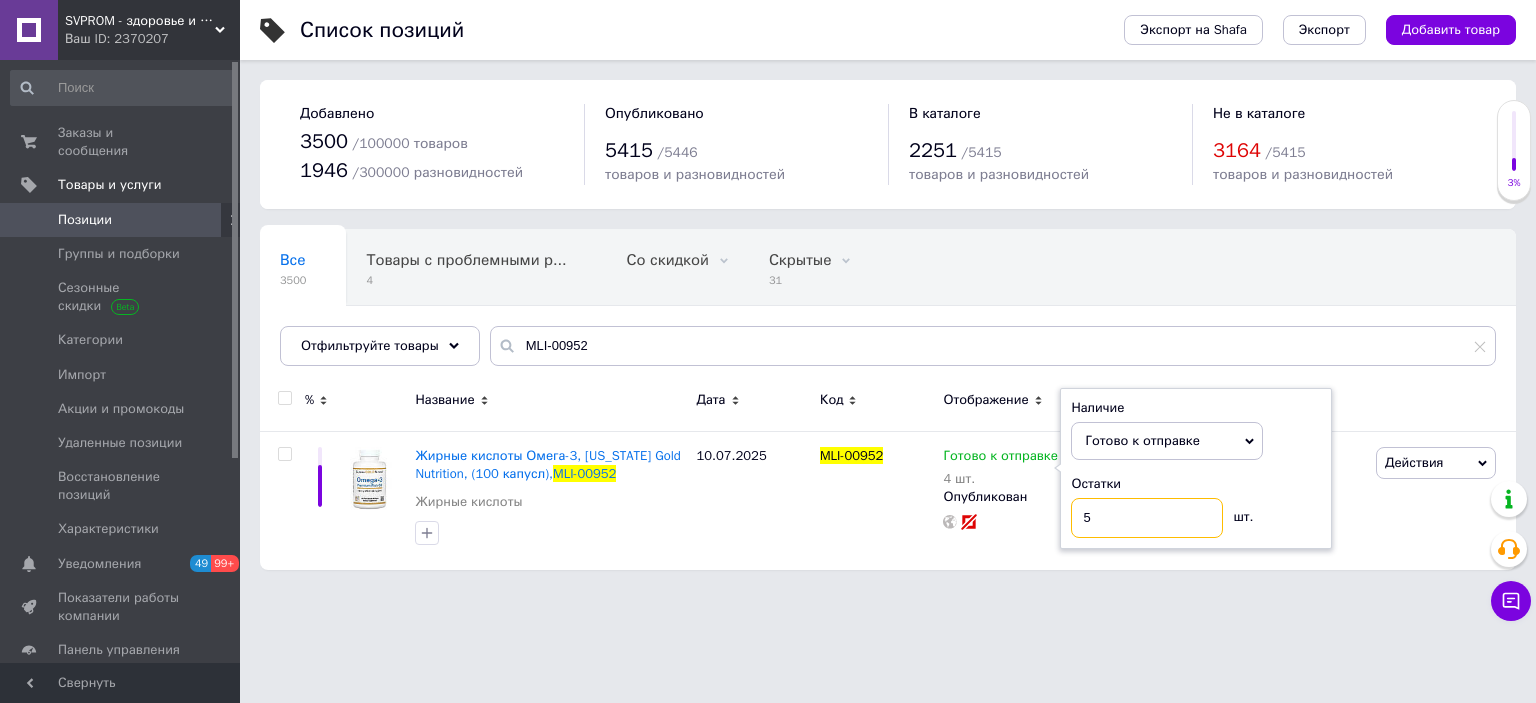 type on "5" 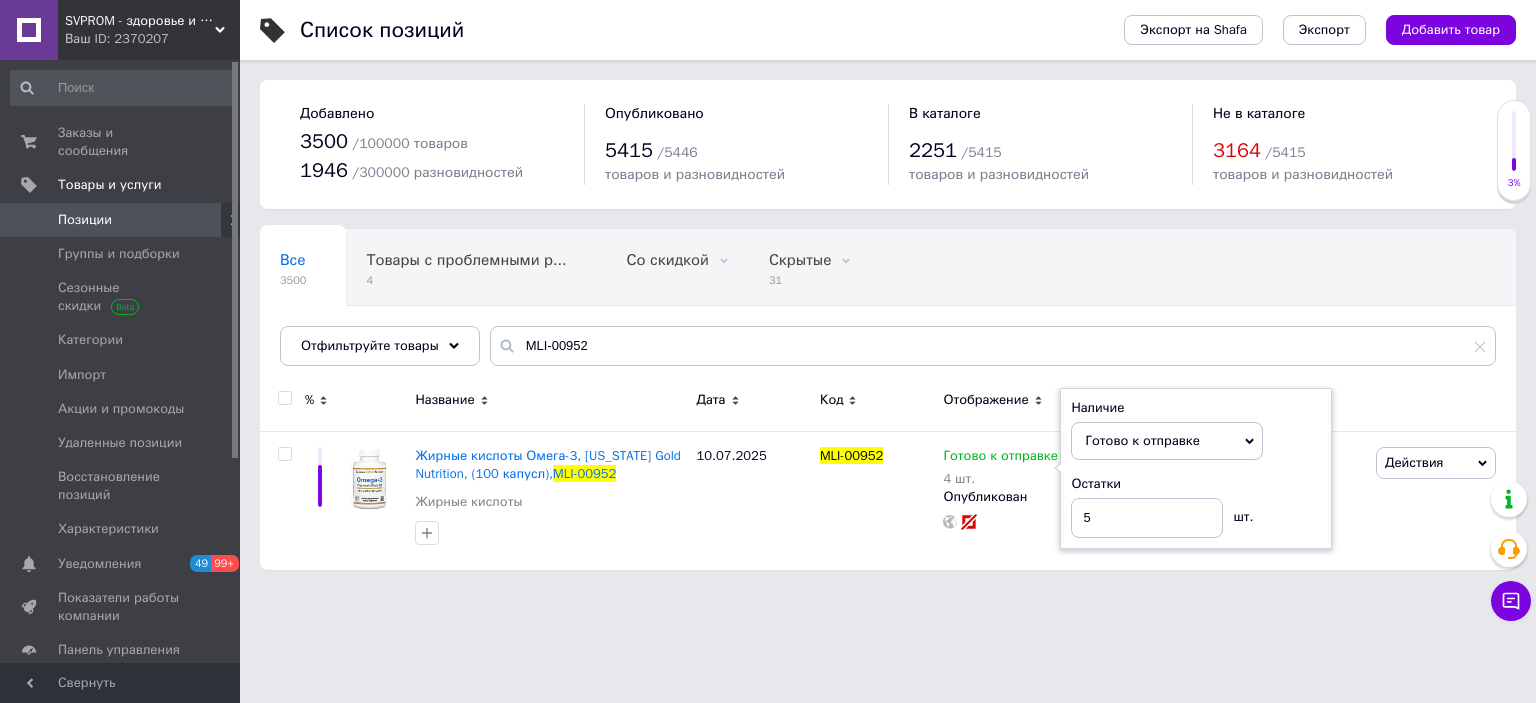 click on "SVPROM - здоровье и дом Ваш ID: 2370207 Сайт SVPROM - здоровье и дом Кабинет покупателя Проверить состояние системы Страница на портале Справка Выйти Заказы и сообщения 0 0 Товары и услуги Позиции Группы и подборки Сезонные скидки Категории Импорт Акции и промокоды Удаленные позиции Восстановление позиций Характеристики Уведомления 49 99+ Показатели работы компании Панель управления Отзывы Клиенты Каталог ProSale Аналитика Управление сайтом Кошелек компании Маркет Настройки Тарифы и счета Prom топ Свернуть" at bounding box center [768, 295] 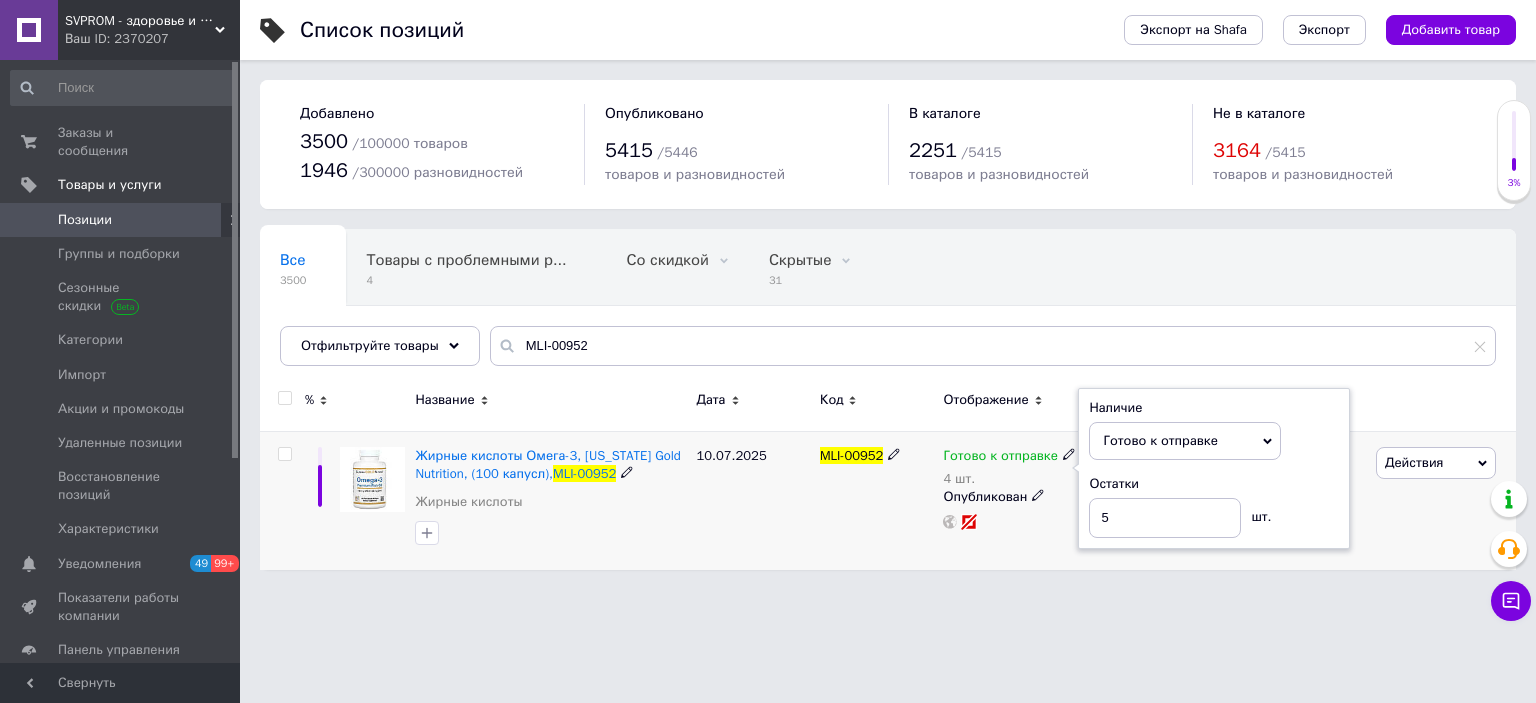 click on "Действия" at bounding box center (1436, 463) 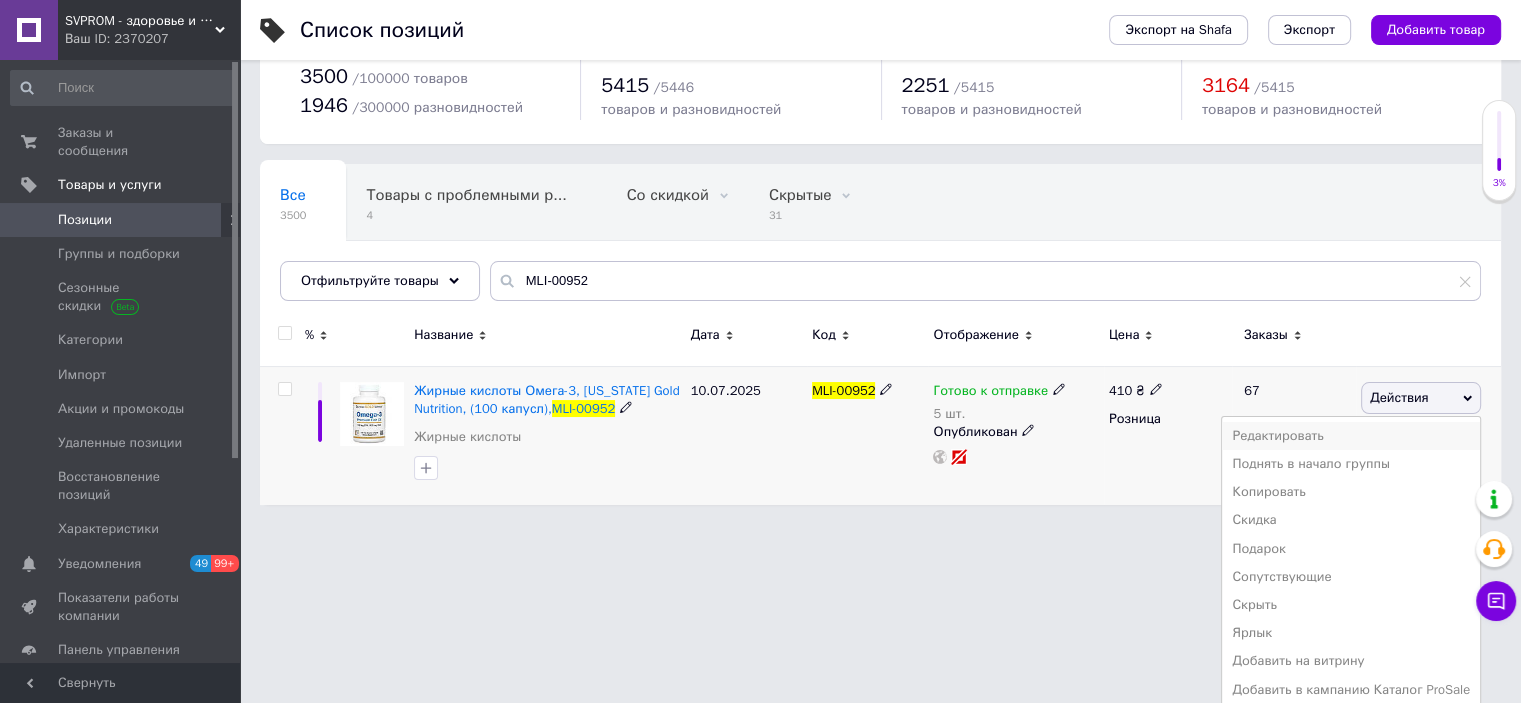 scroll, scrollTop: 98, scrollLeft: 0, axis: vertical 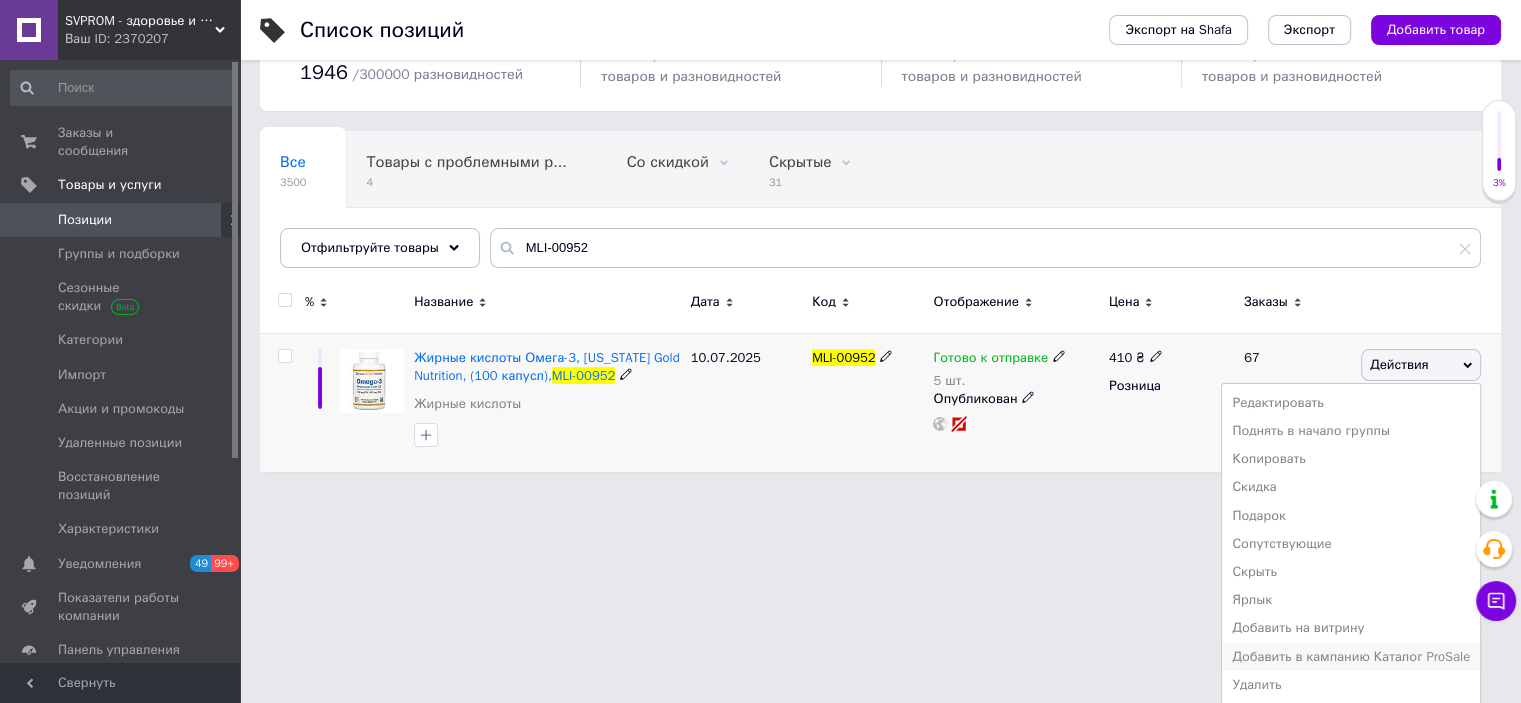 click on "Добавить в кампанию Каталог ProSale" at bounding box center [1351, 657] 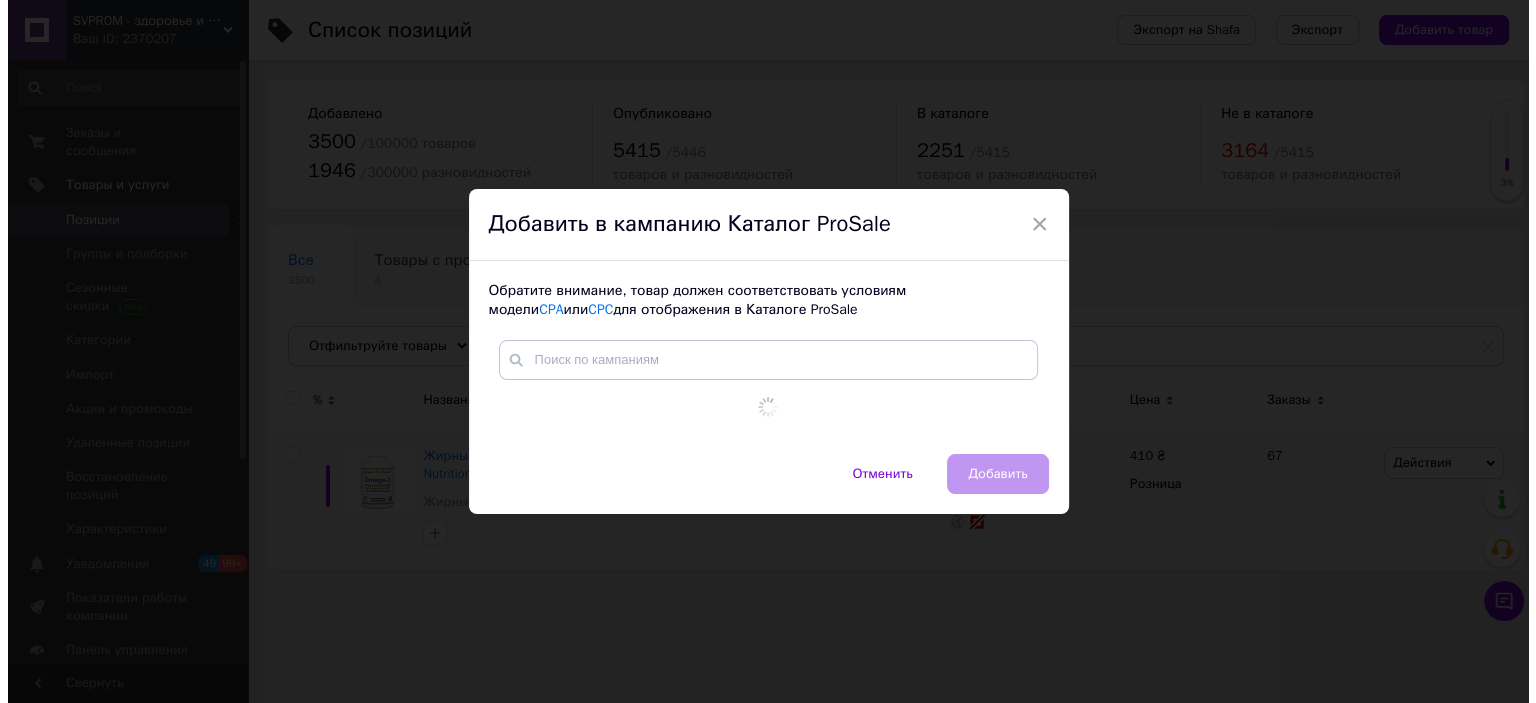 scroll, scrollTop: 0, scrollLeft: 0, axis: both 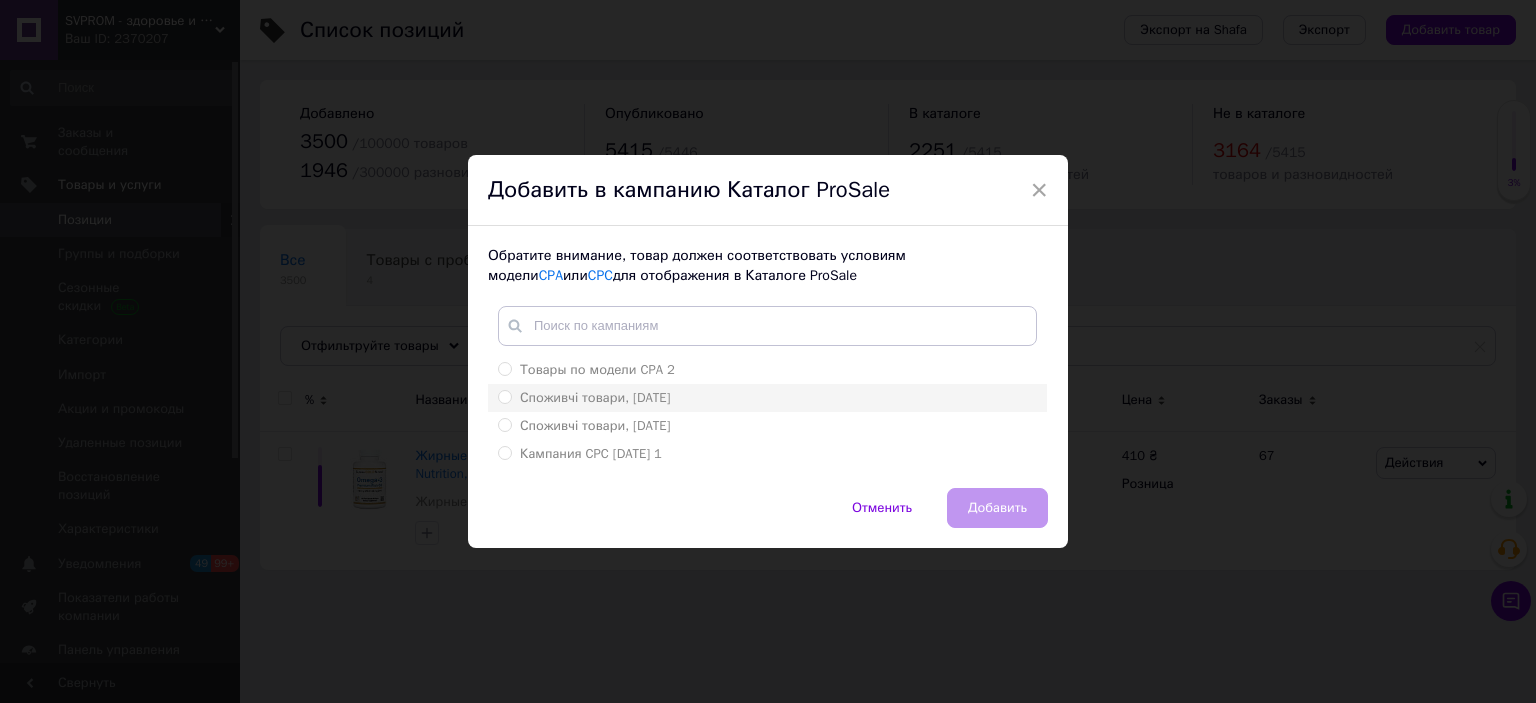 click on "Споживчі товари, 10.06.2022" at bounding box center (767, 398) 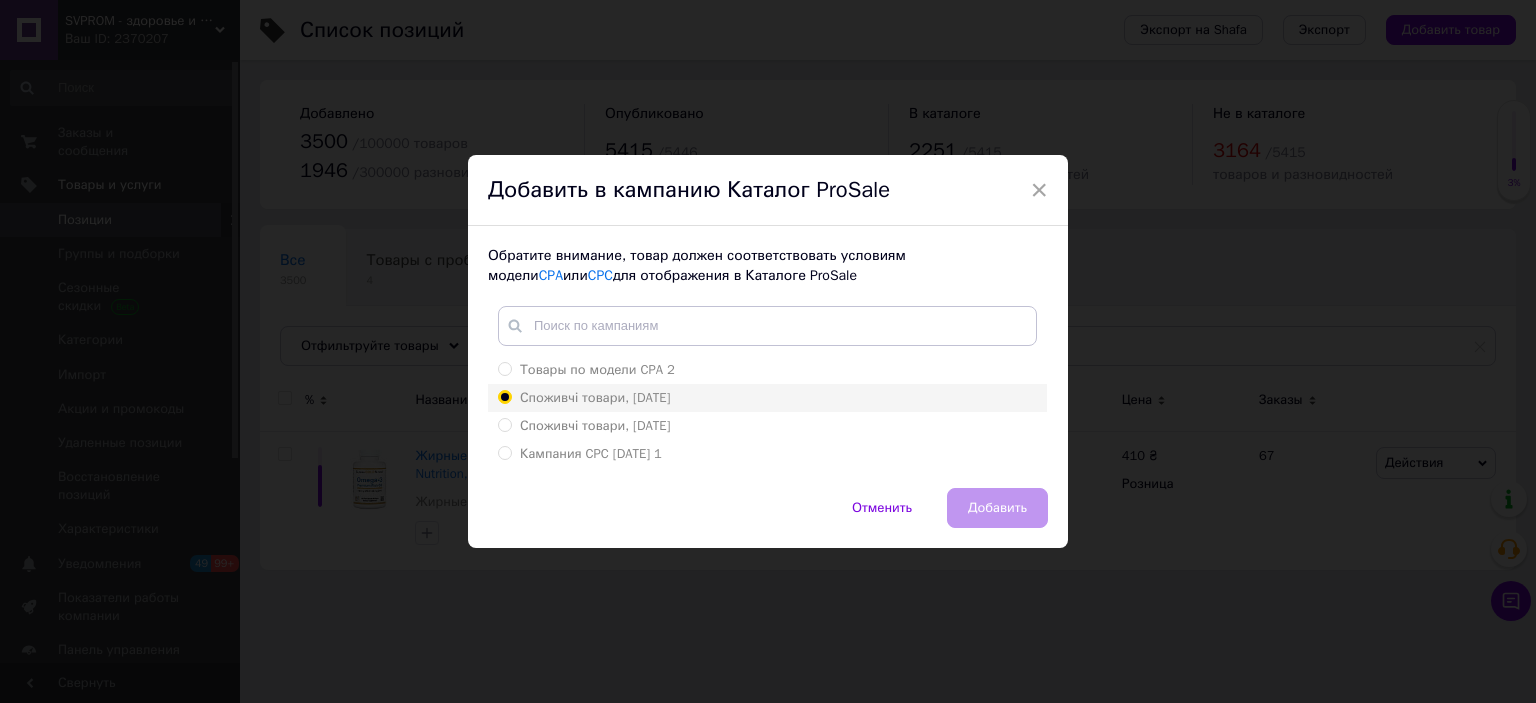 radio on "true" 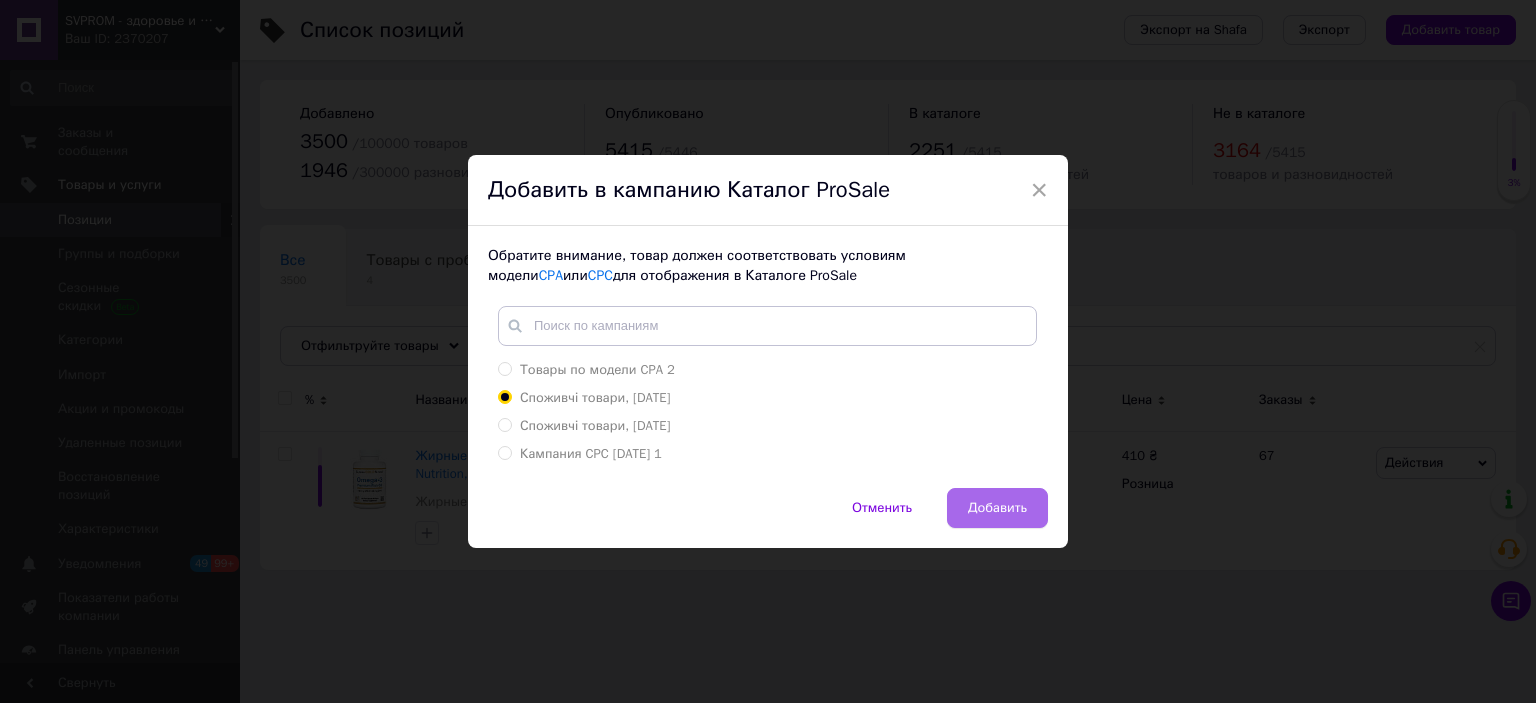 click on "Добавить" at bounding box center (997, 508) 